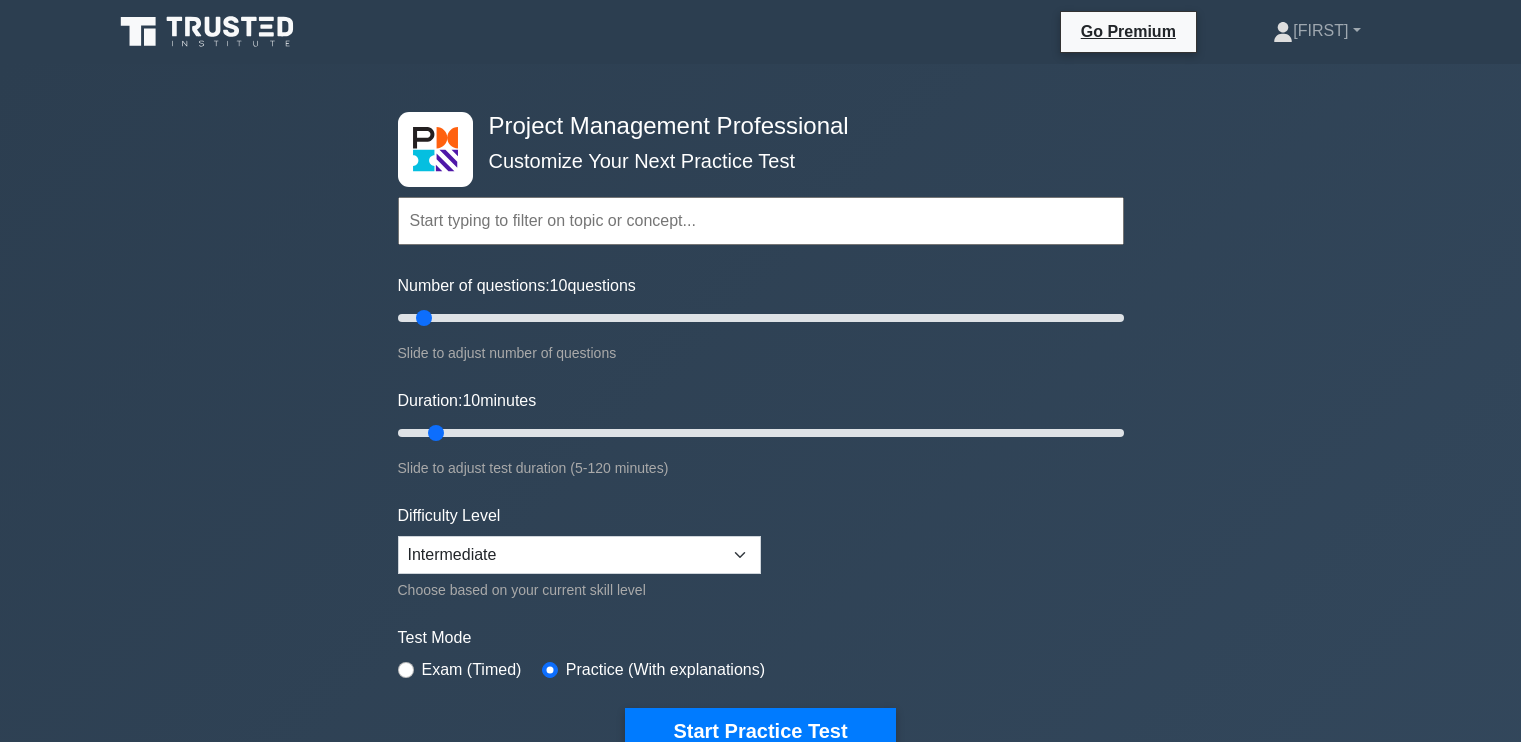 scroll, scrollTop: 0, scrollLeft: 0, axis: both 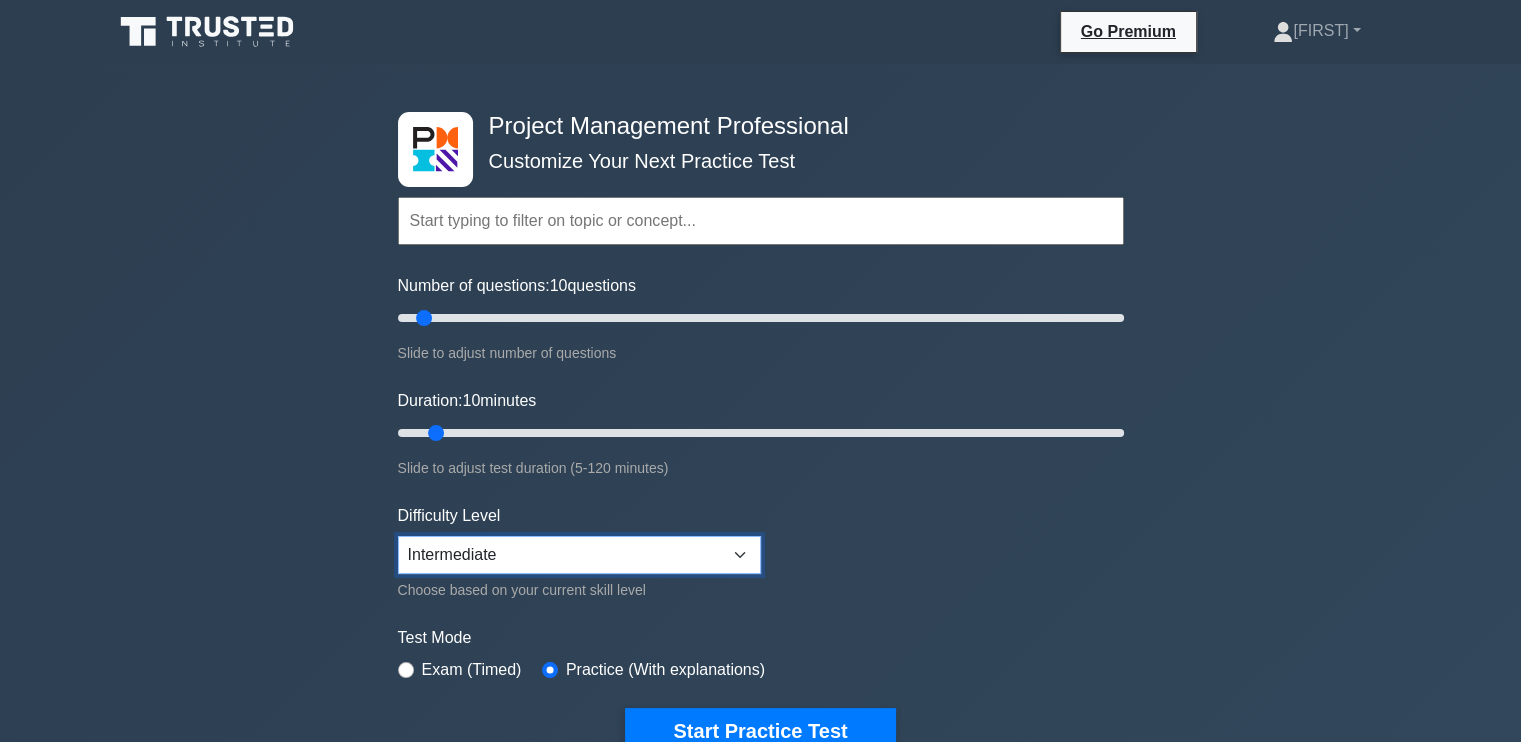 click on "Beginner
Intermediate
Expert" at bounding box center [579, 555] 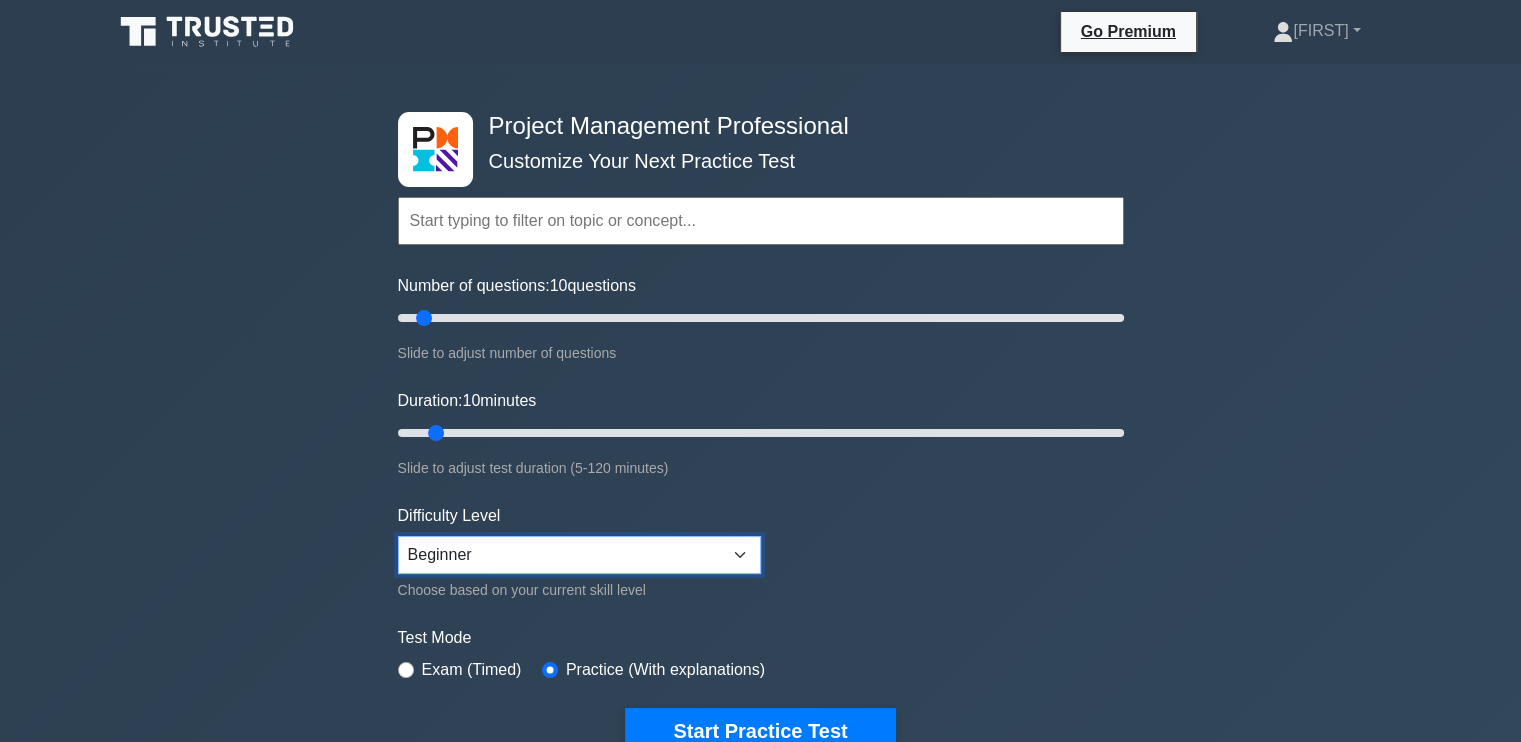 click on "Beginner
Intermediate
Expert" at bounding box center (579, 555) 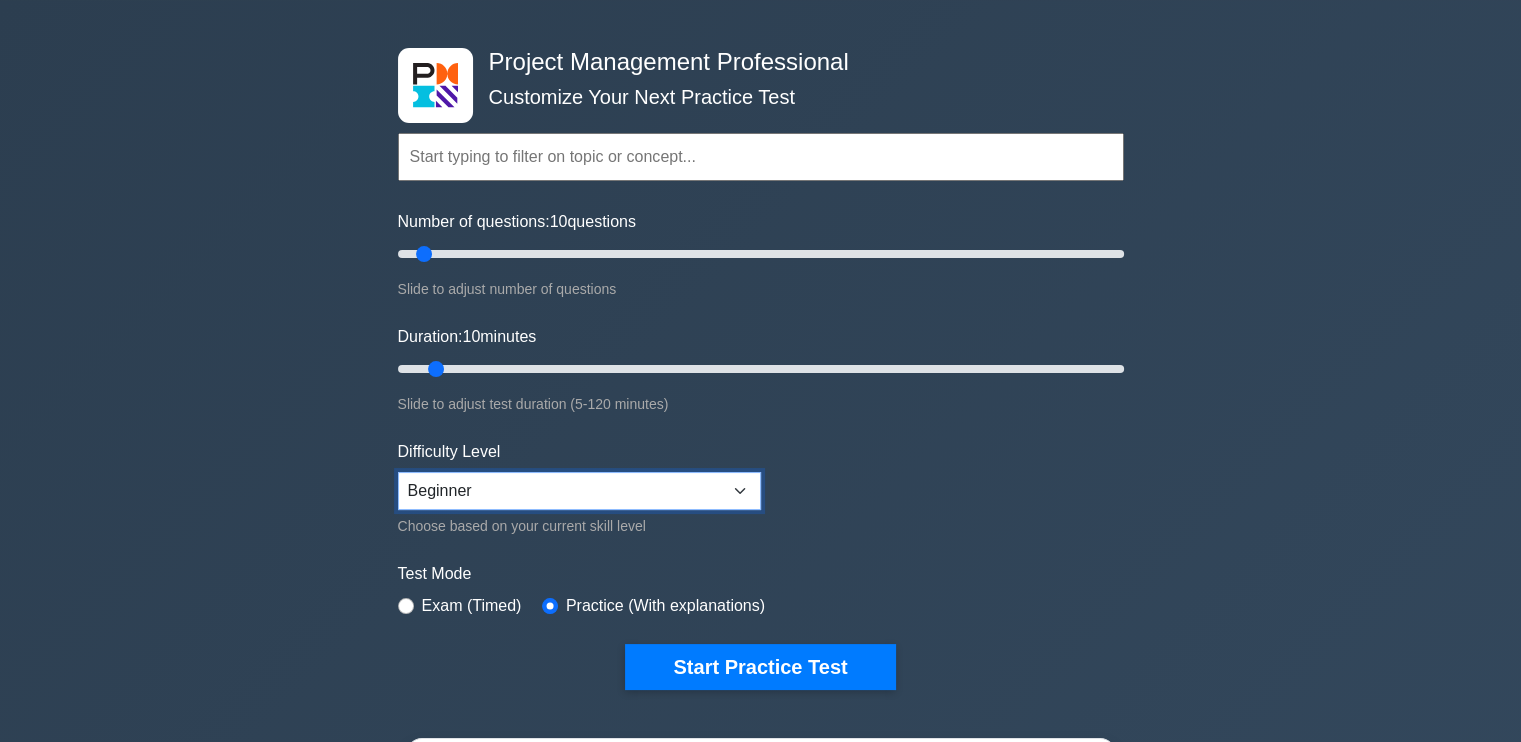 scroll, scrollTop: 100, scrollLeft: 0, axis: vertical 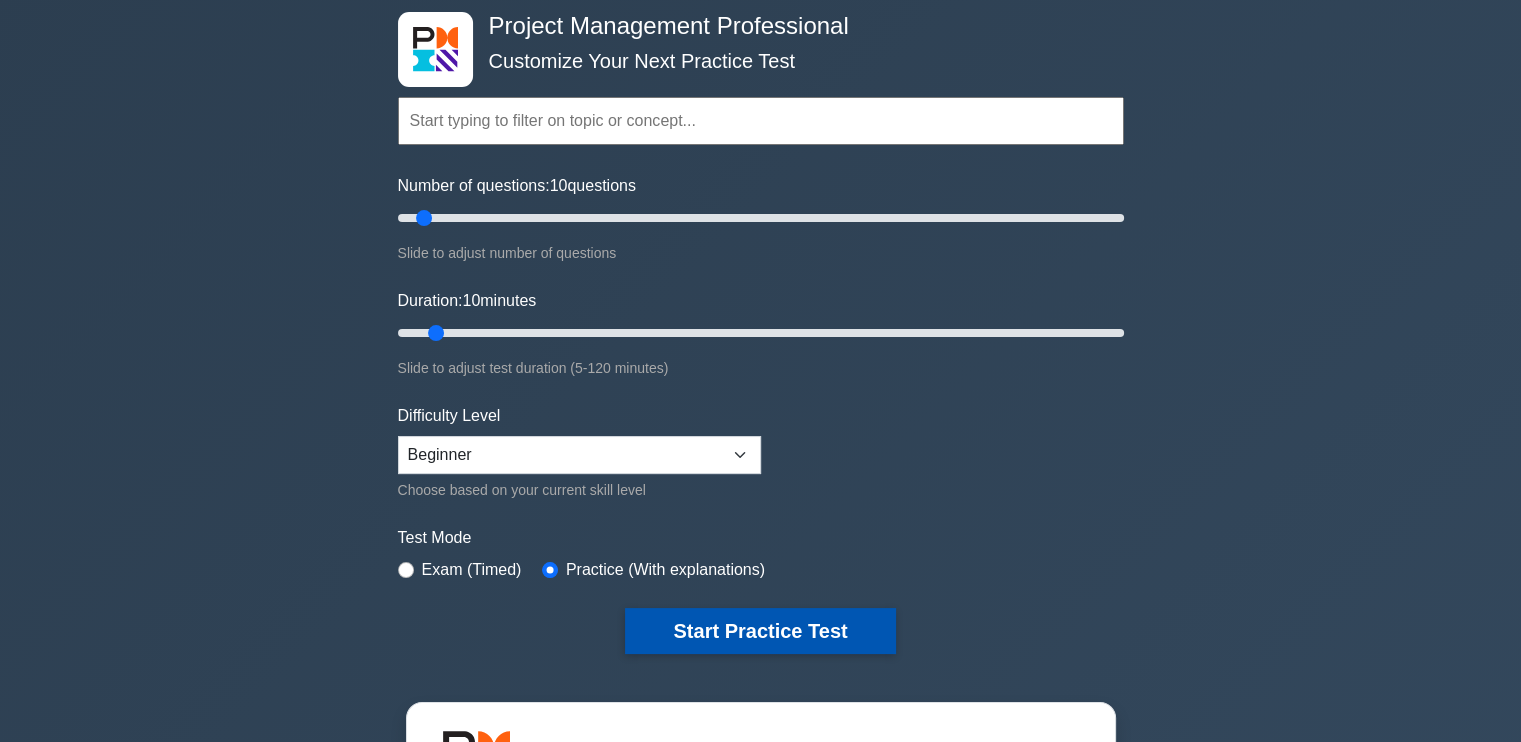 click on "Start Practice Test" at bounding box center [760, 631] 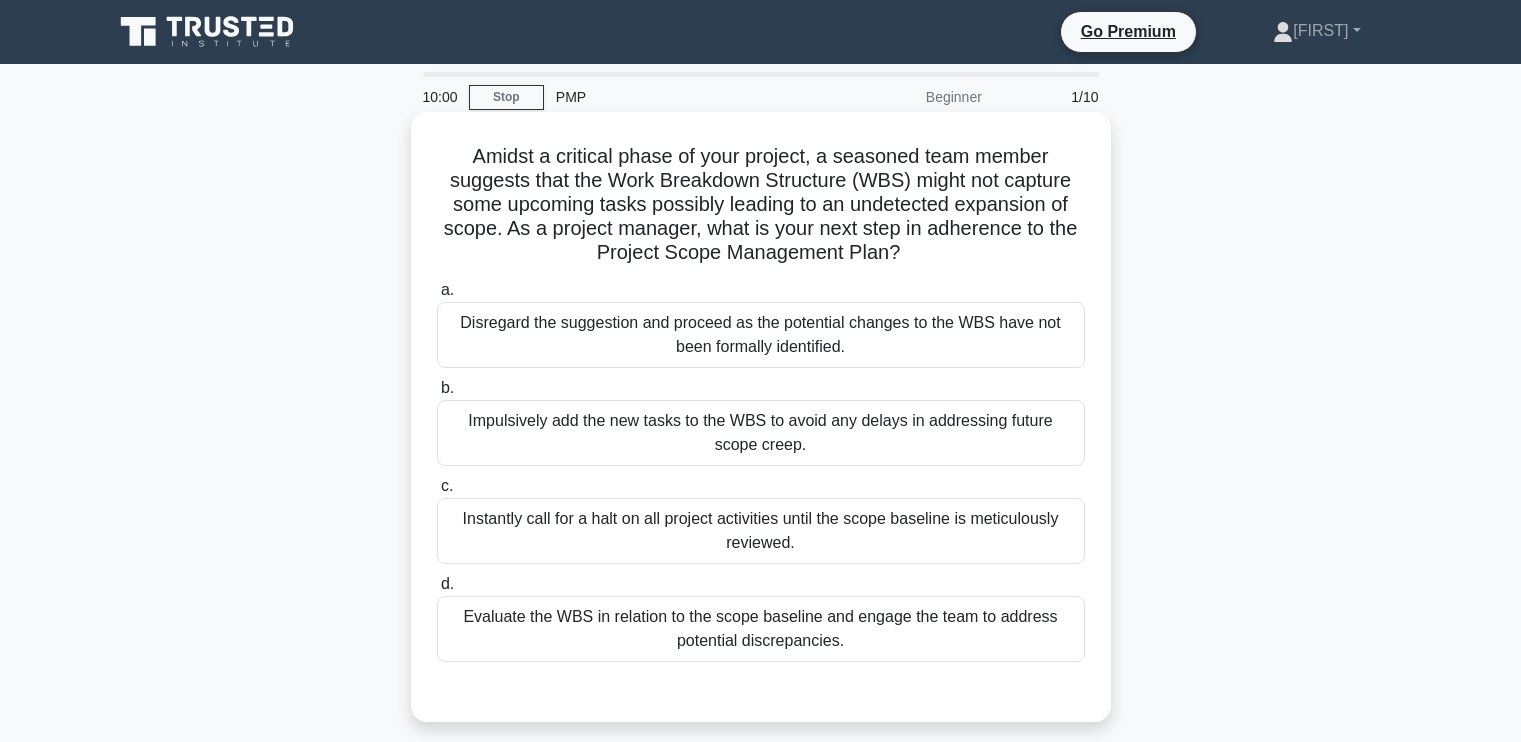 scroll, scrollTop: 0, scrollLeft: 0, axis: both 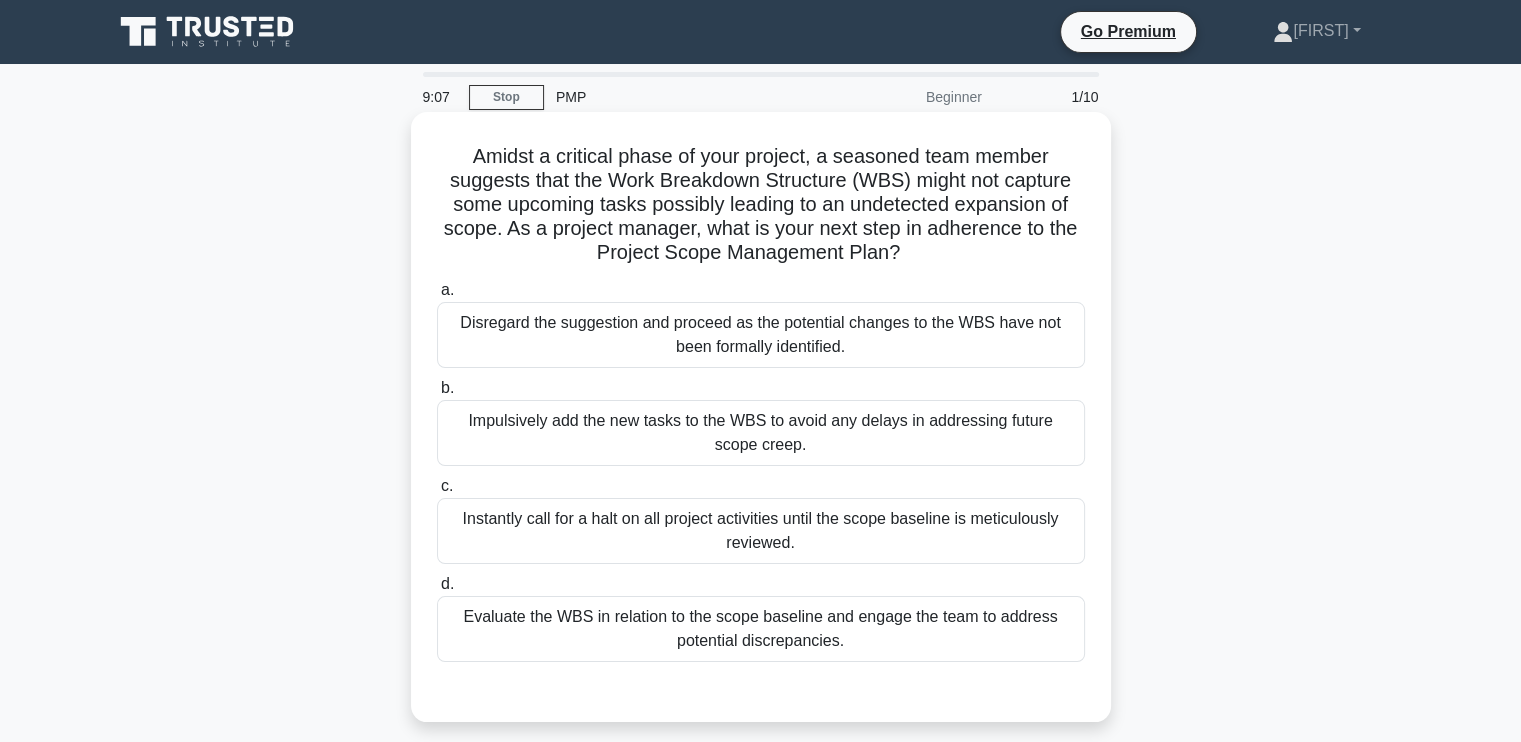 click on "Evaluate the WBS in relation to the scope baseline and engage the team to address potential discrepancies." at bounding box center [761, 629] 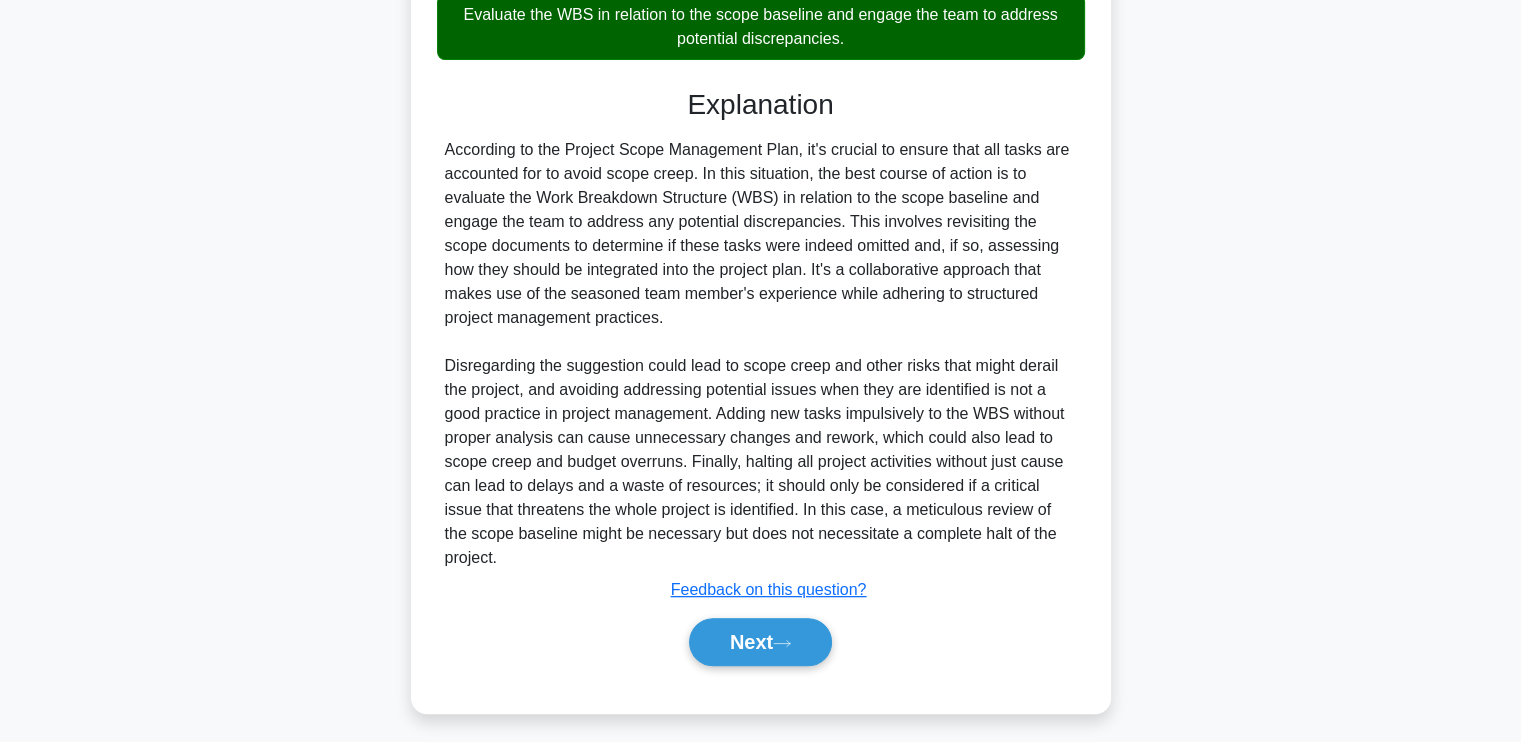 scroll, scrollTop: 610, scrollLeft: 0, axis: vertical 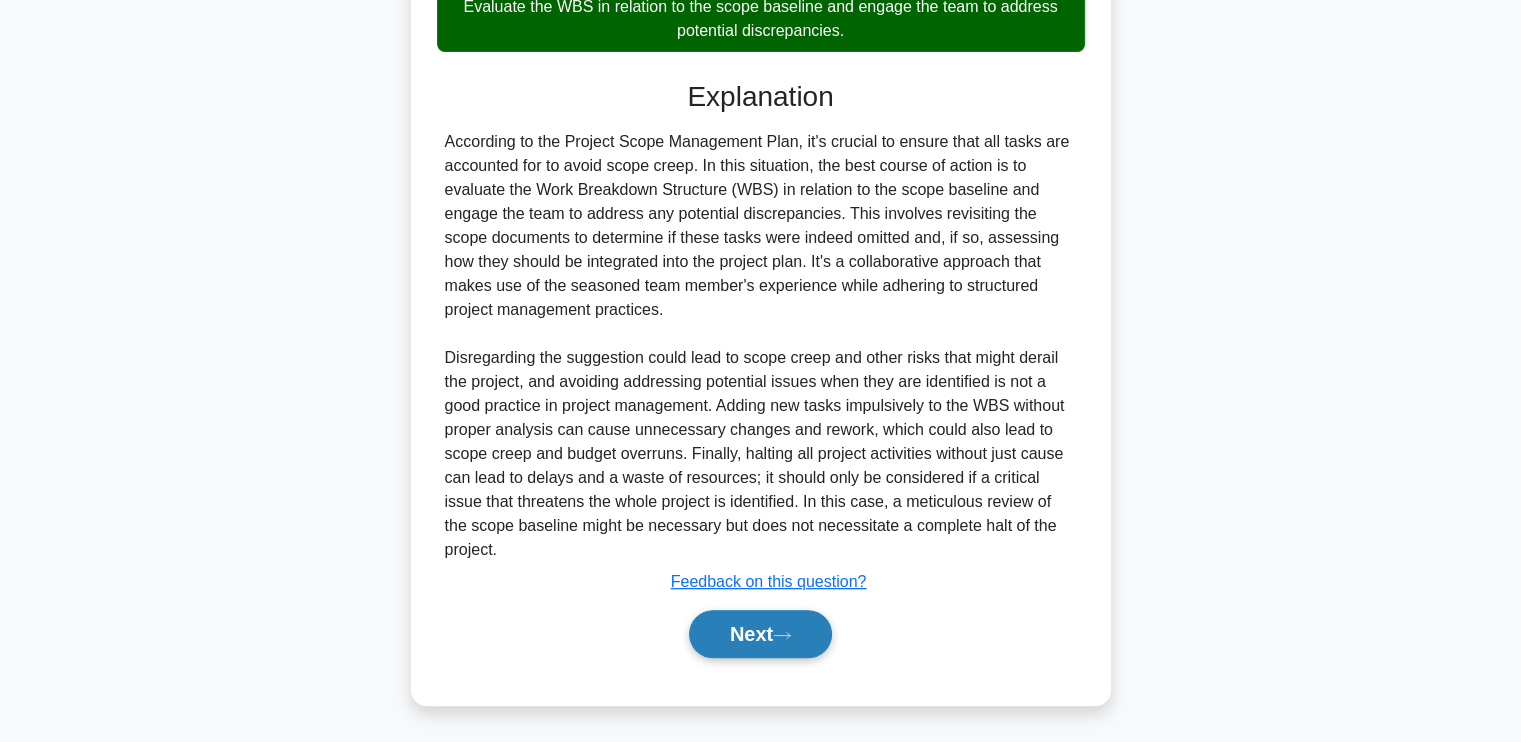 click on "Next" at bounding box center (760, 634) 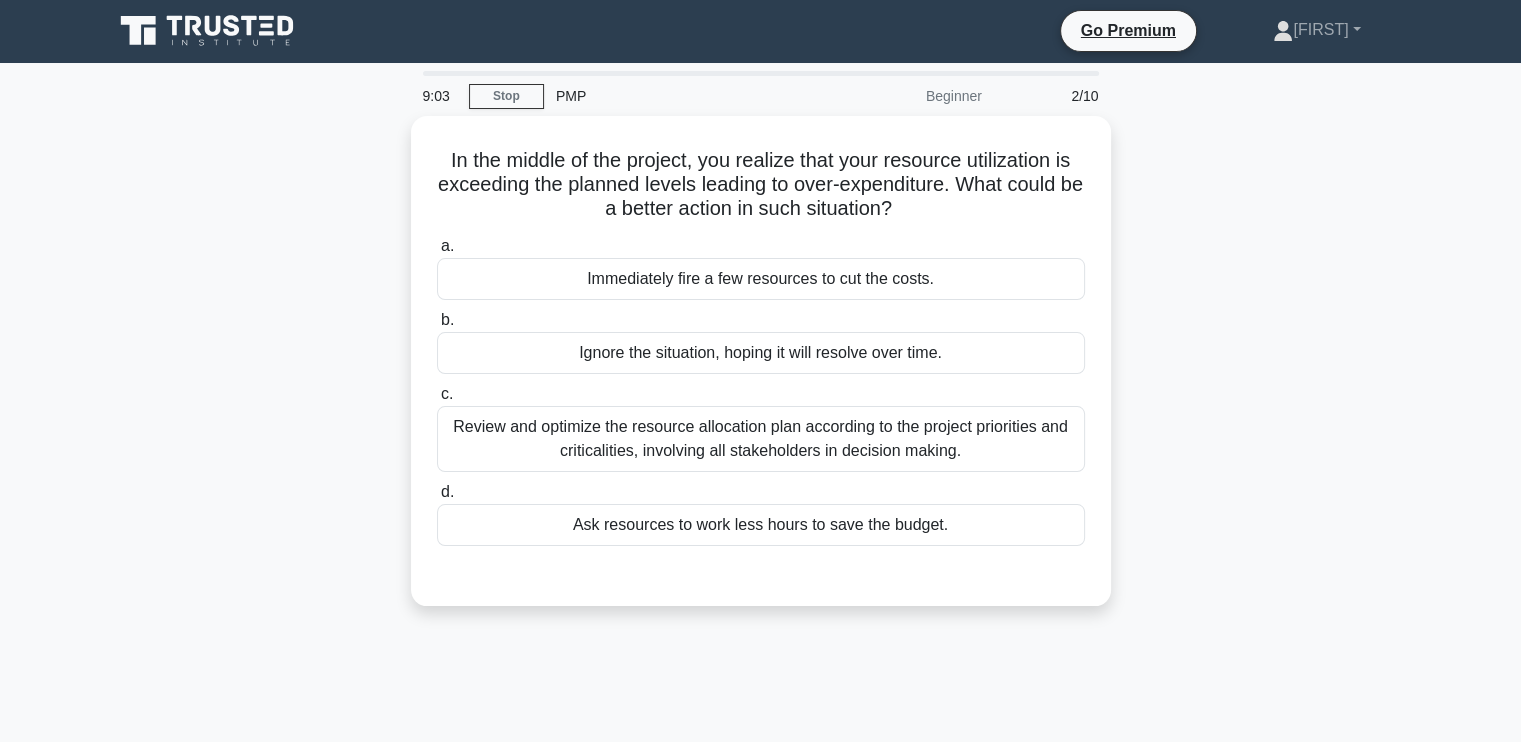 scroll, scrollTop: 0, scrollLeft: 0, axis: both 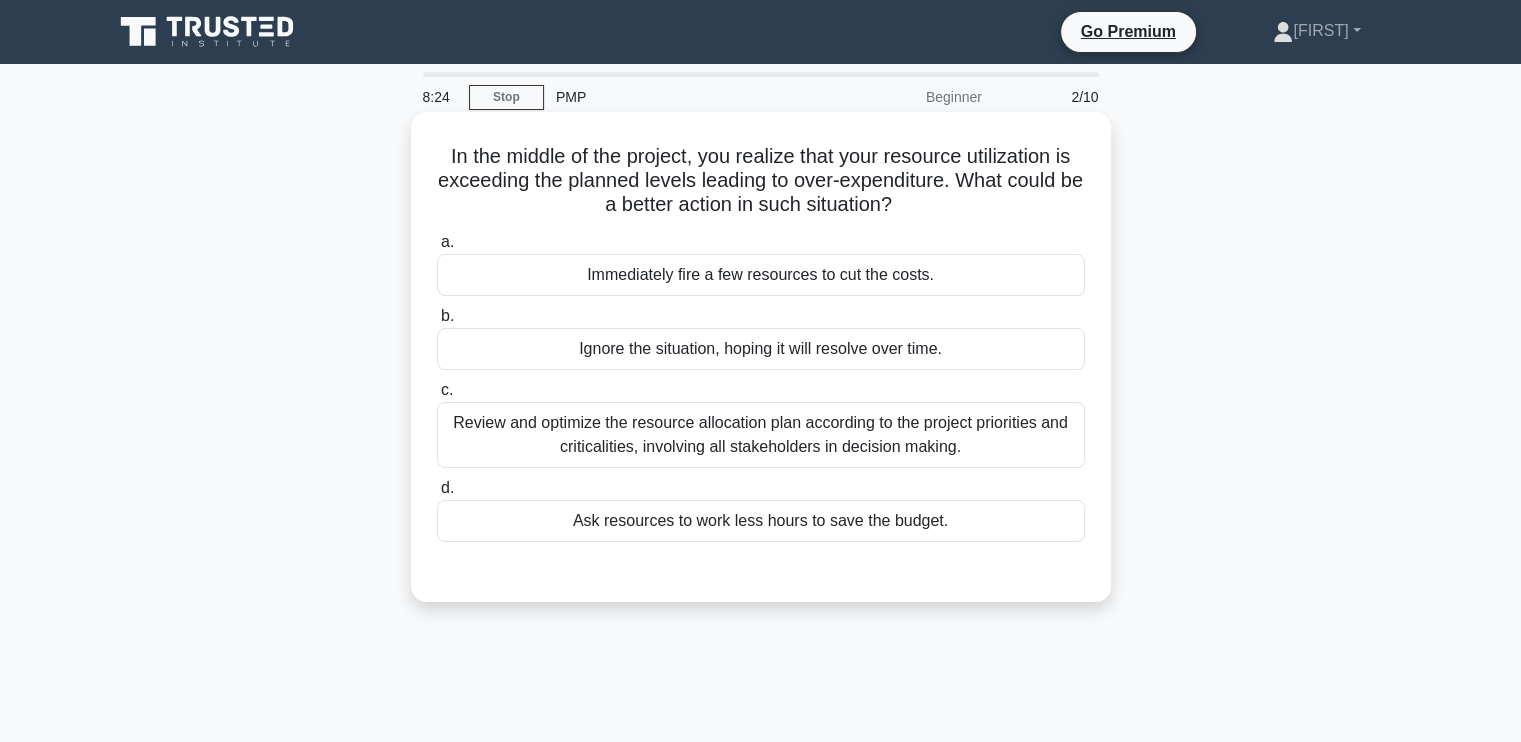 click on "Review and optimize the resource allocation plan according to the project priorities and criticalities, involving all stakeholders in decision making." at bounding box center (761, 435) 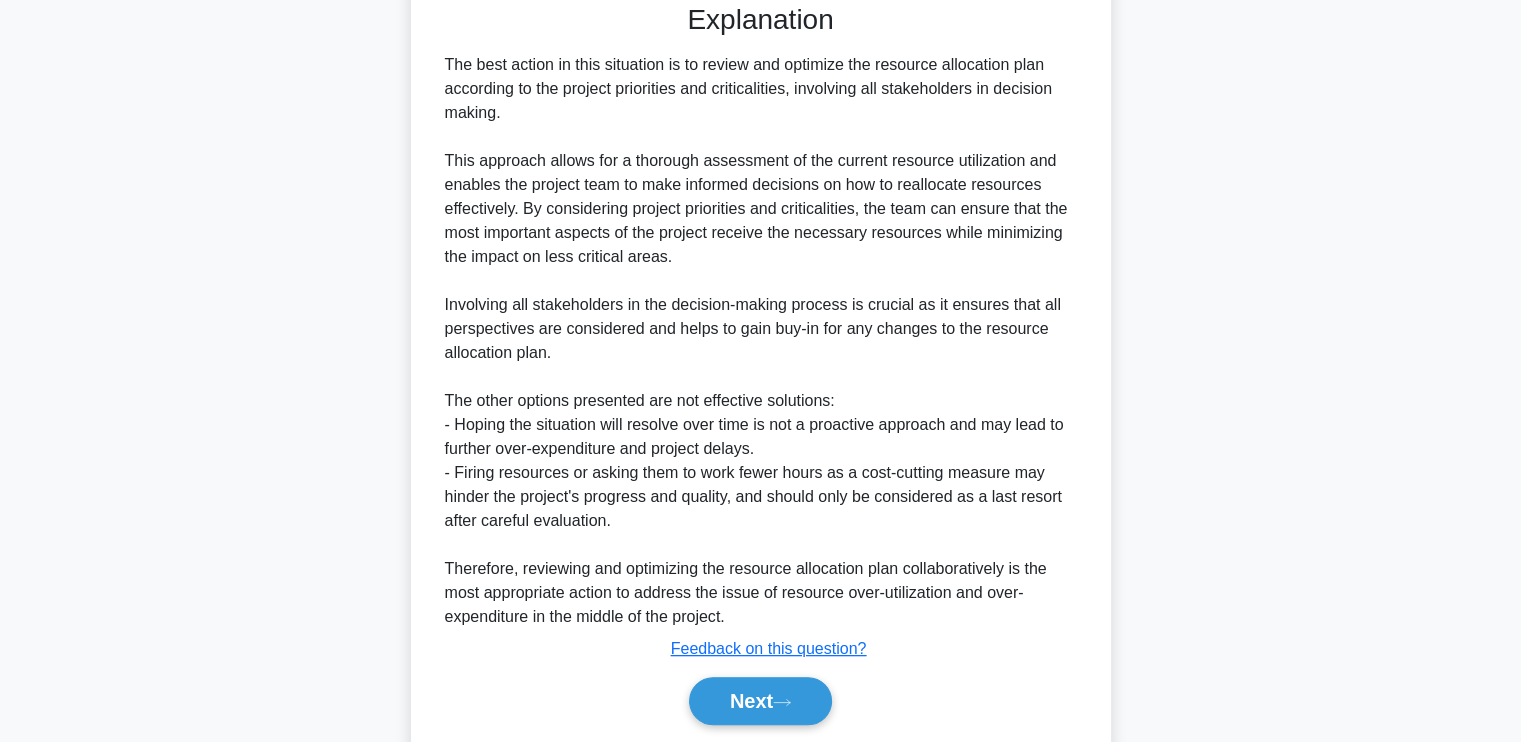 scroll, scrollTop: 634, scrollLeft: 0, axis: vertical 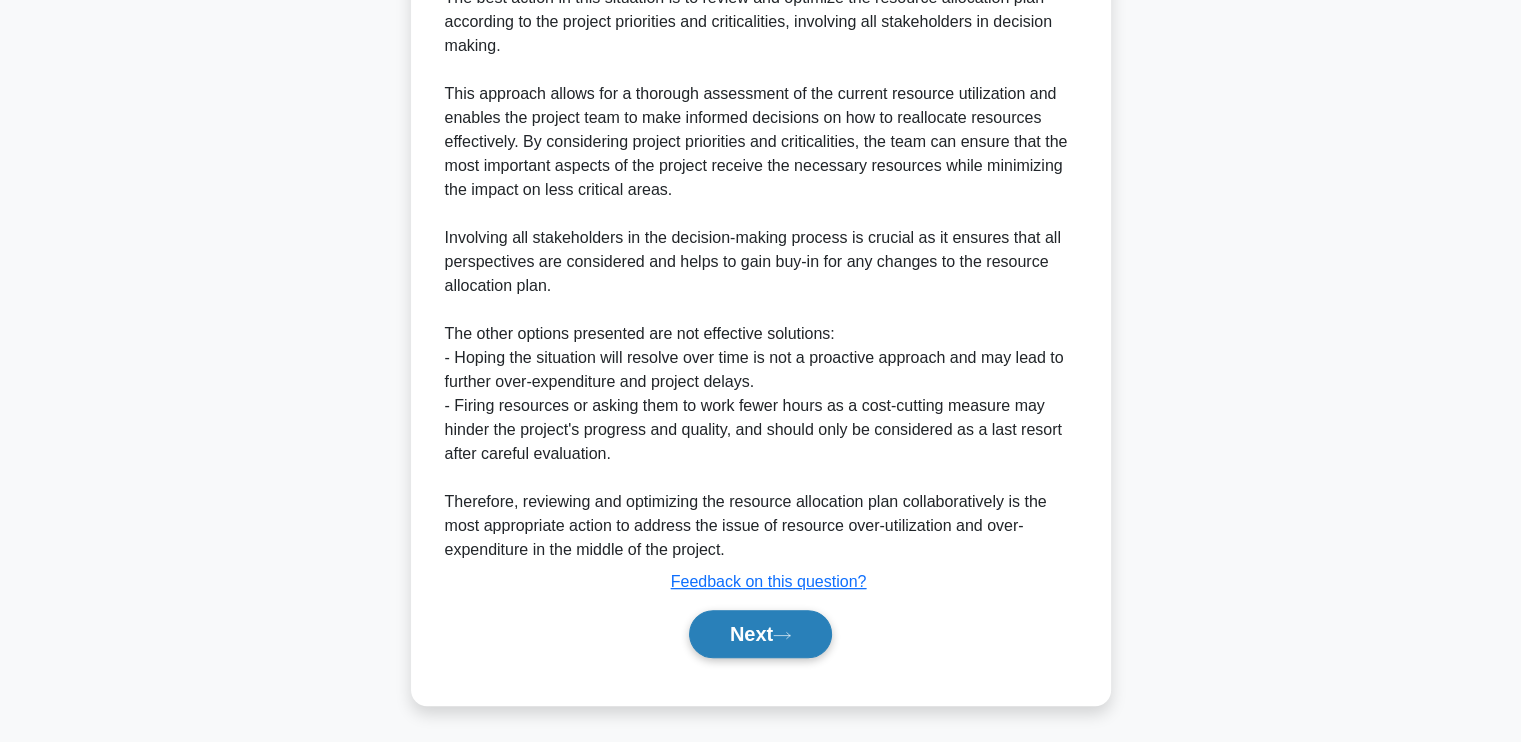 click on "Next" at bounding box center (760, 634) 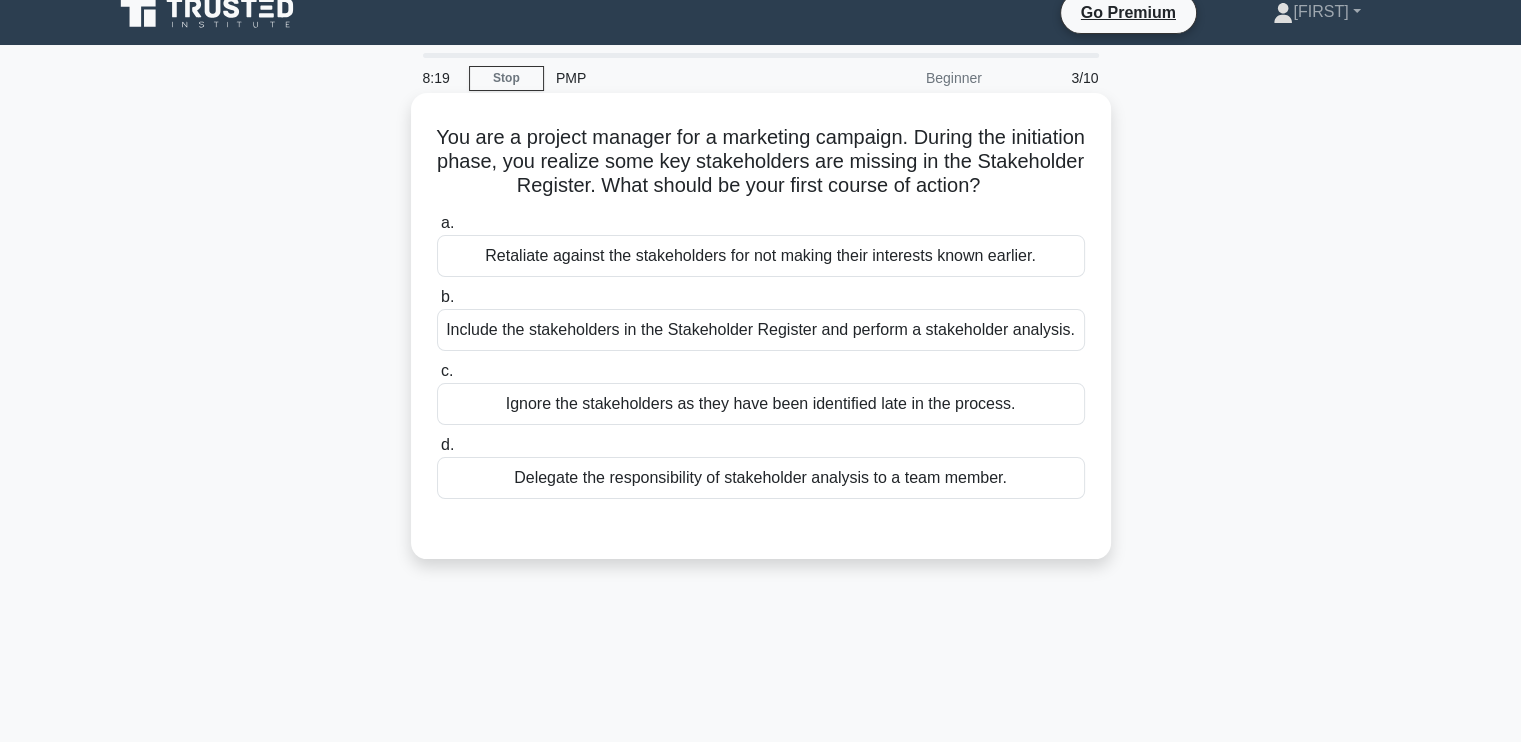 scroll, scrollTop: 0, scrollLeft: 0, axis: both 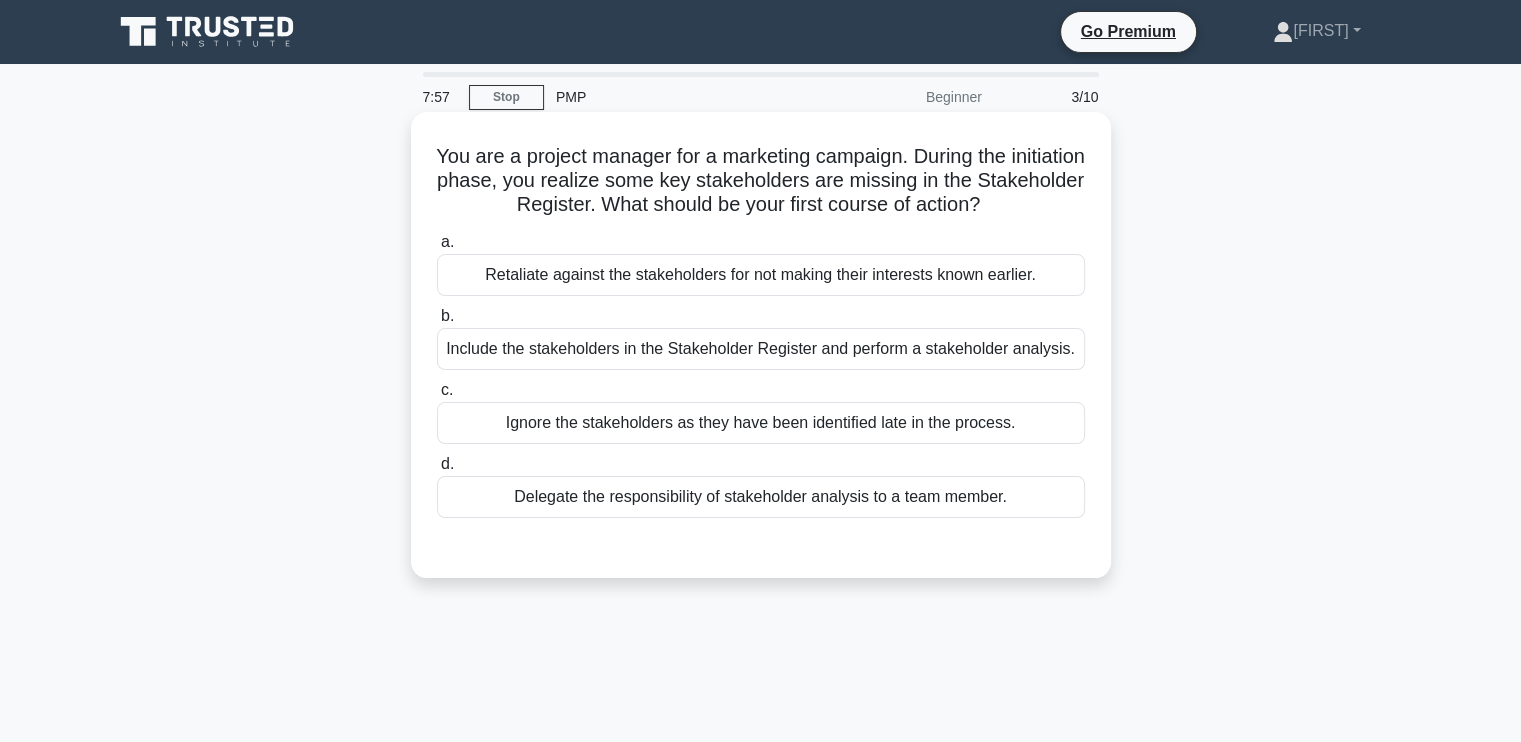 click on "Include the stakeholders in the Stakeholder Register and perform a stakeholder analysis." at bounding box center [761, 349] 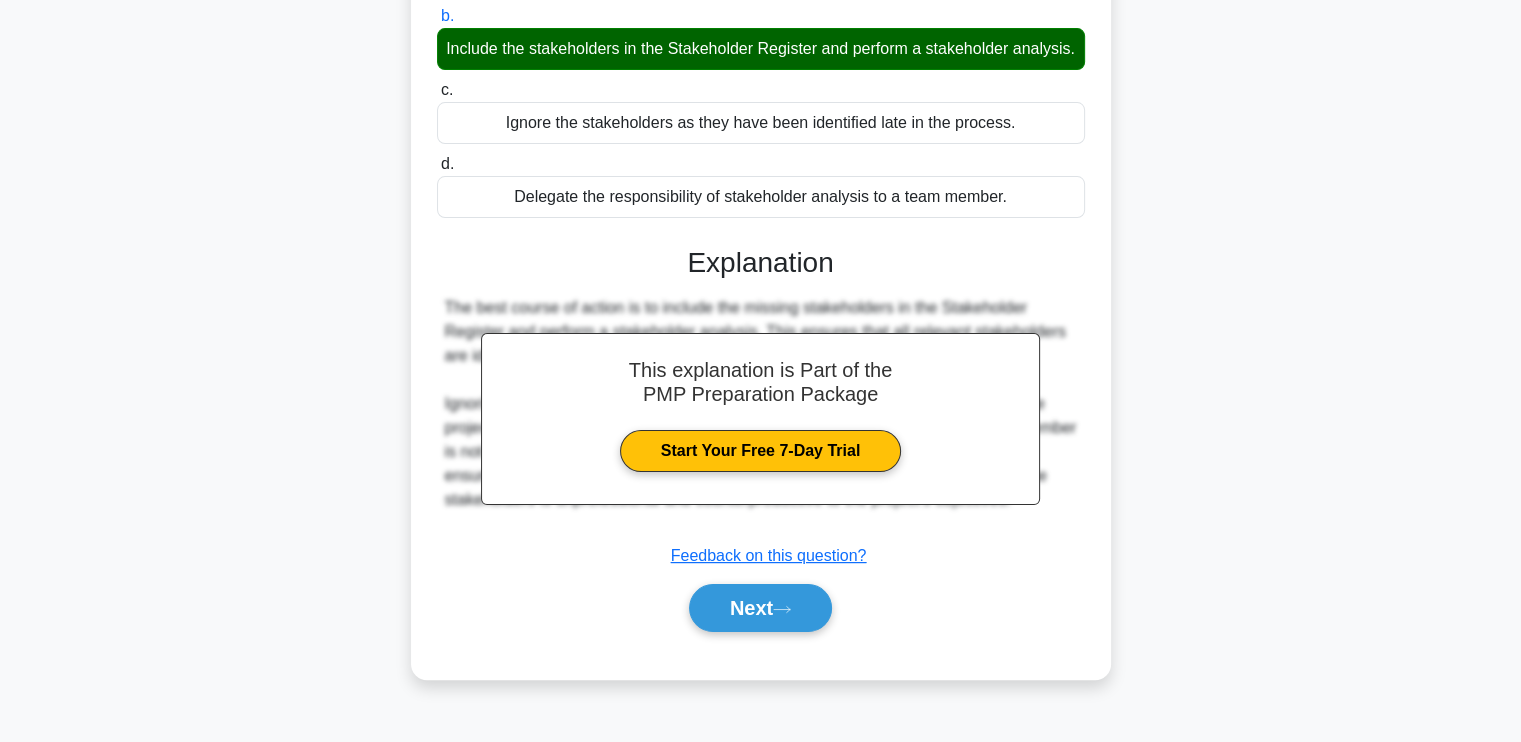 scroll, scrollTop: 339, scrollLeft: 0, axis: vertical 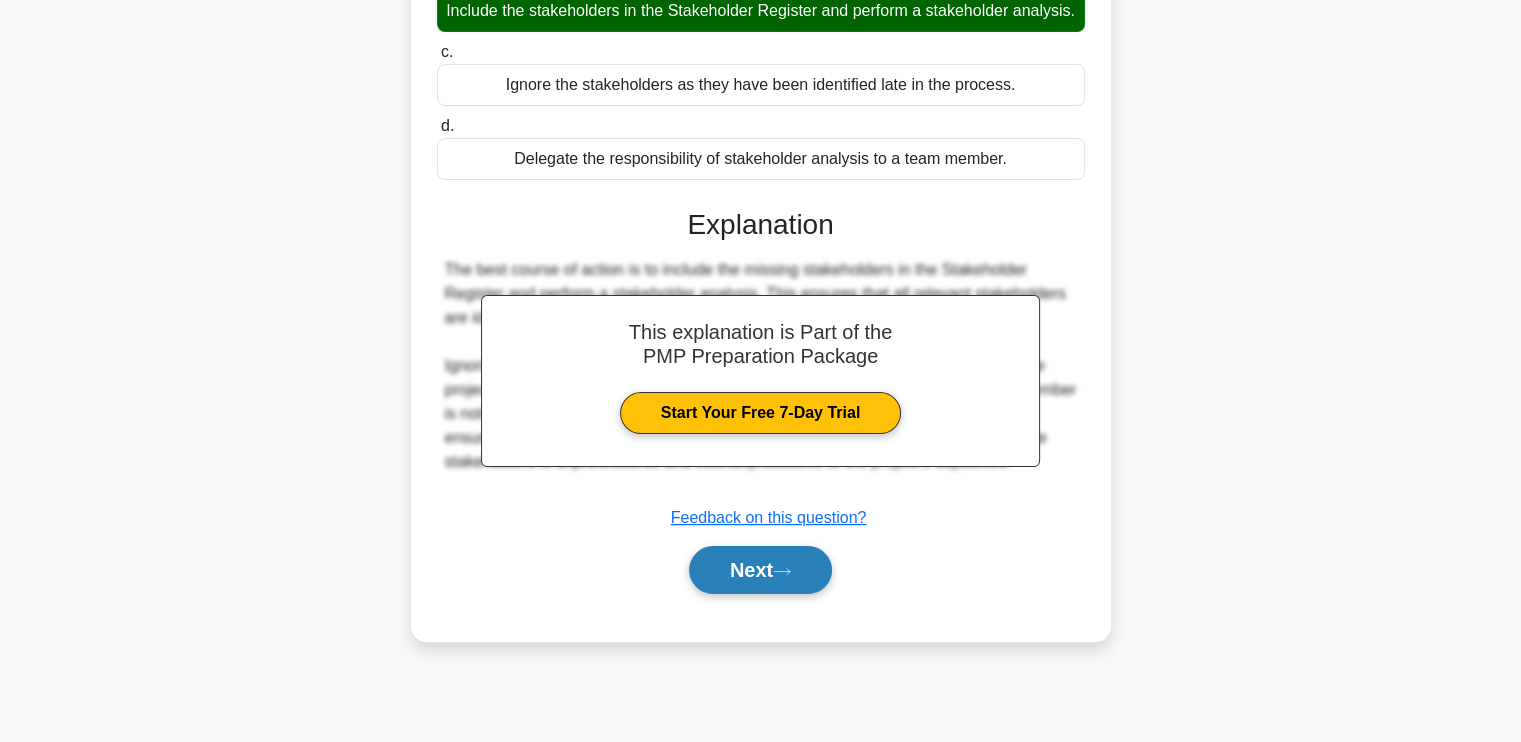 click 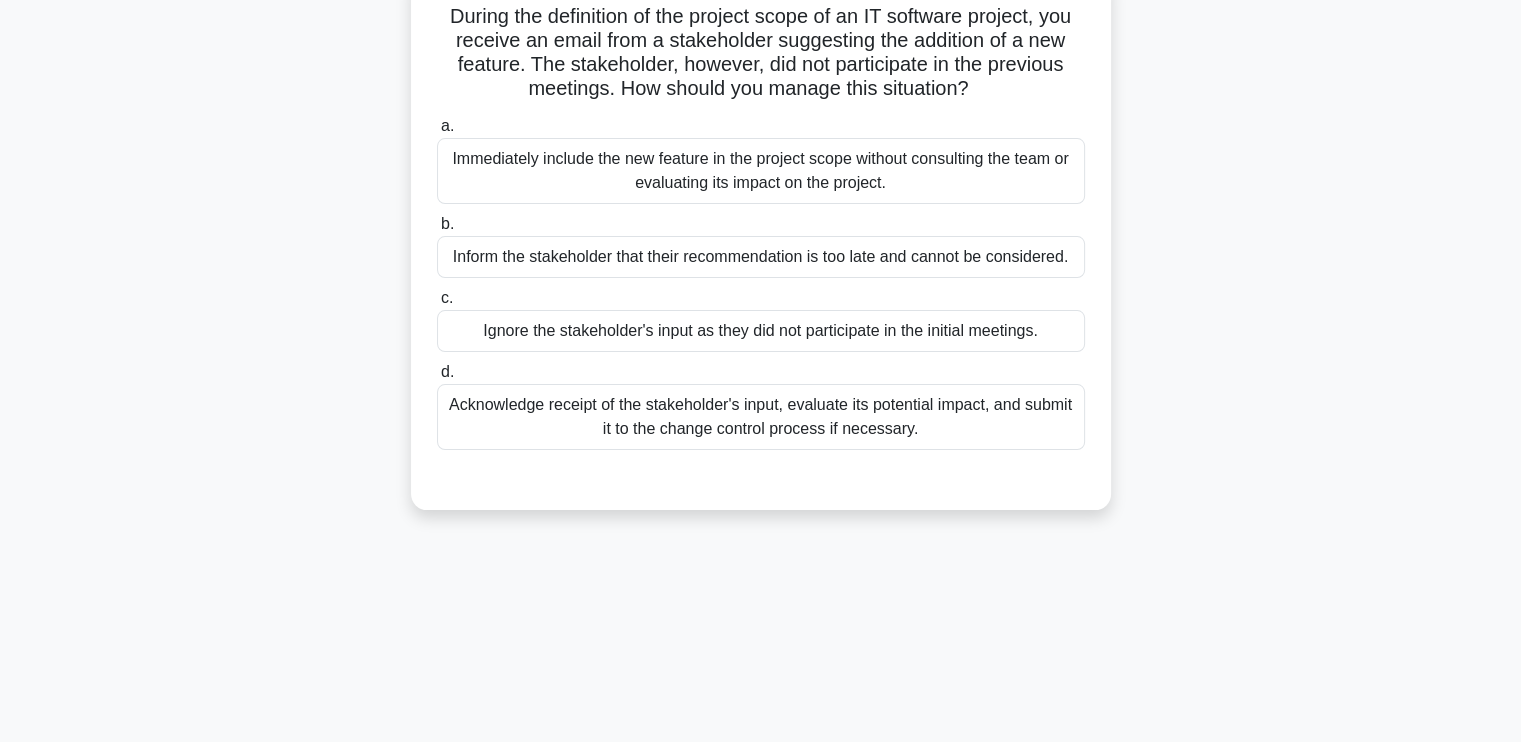 scroll, scrollTop: 0, scrollLeft: 0, axis: both 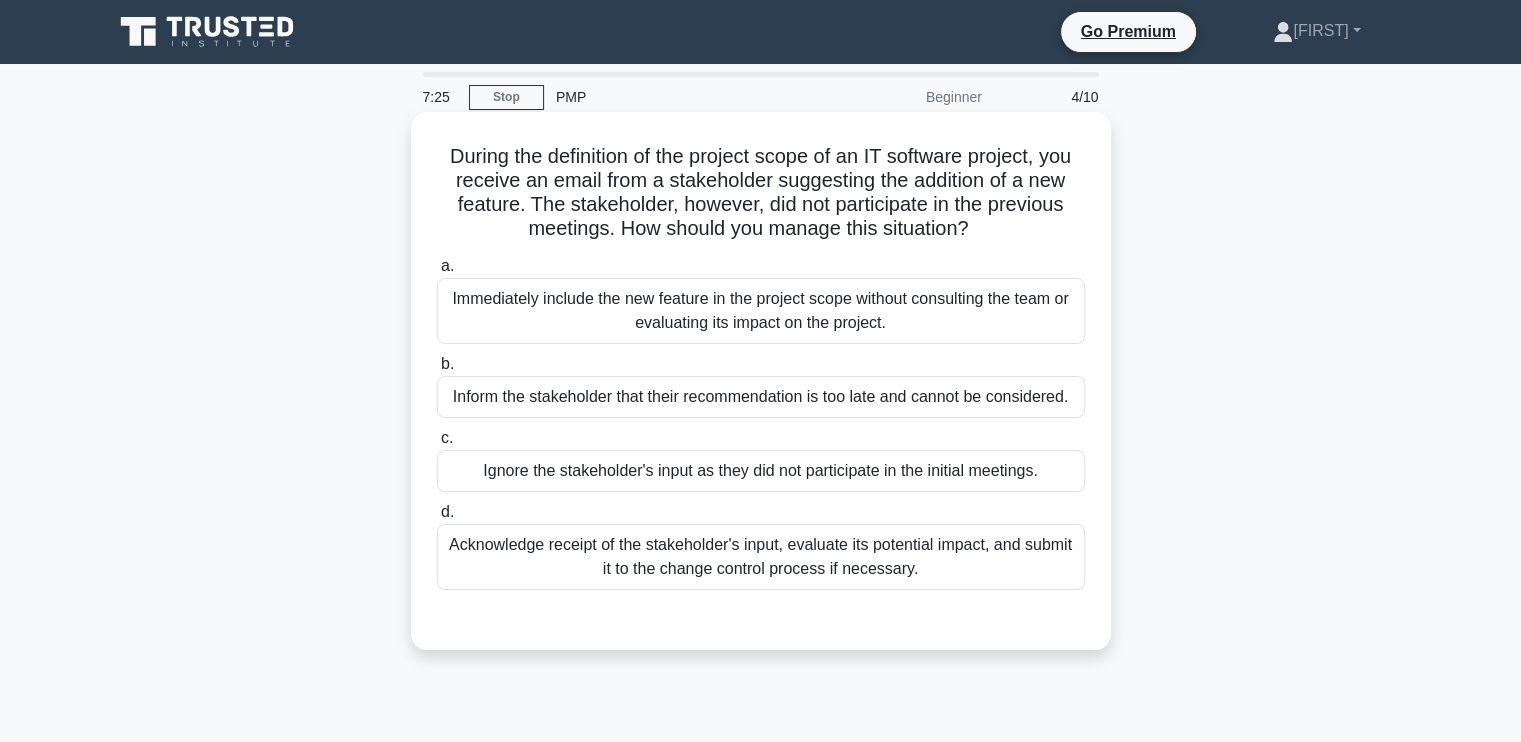 click on "Acknowledge receipt of the stakeholder's input, evaluate its potential impact, and submit it to the change control process if necessary." at bounding box center [761, 557] 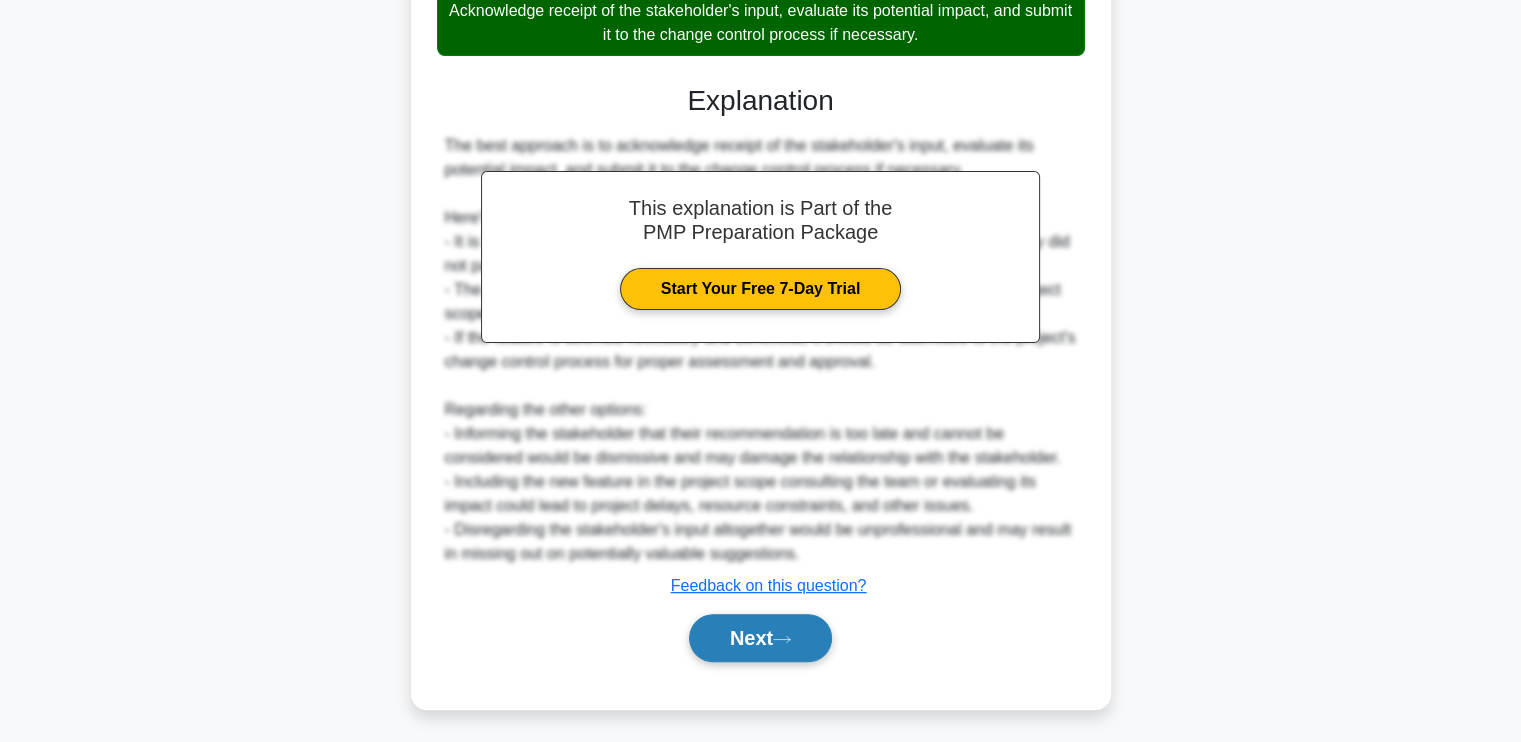 scroll, scrollTop: 538, scrollLeft: 0, axis: vertical 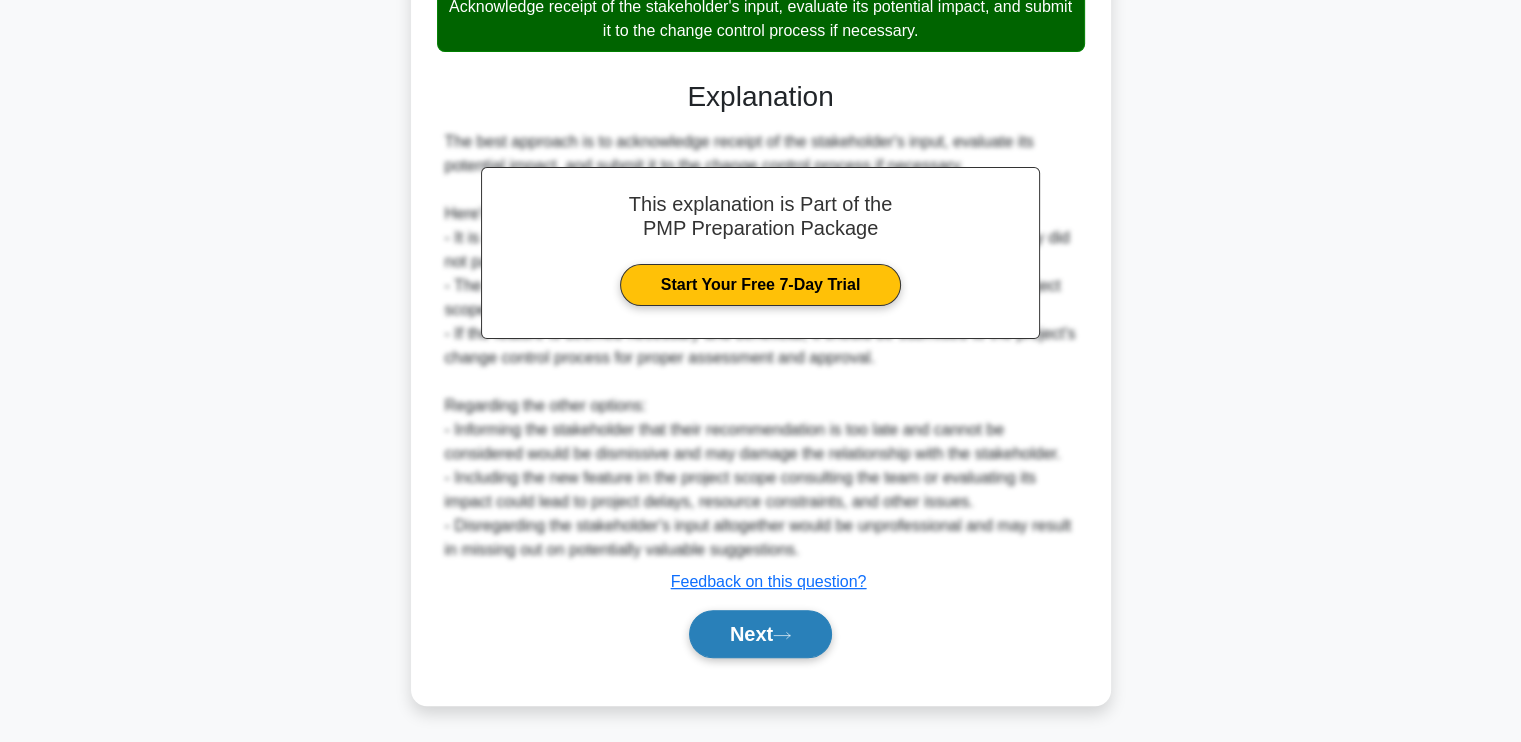 click on "Next" at bounding box center (760, 634) 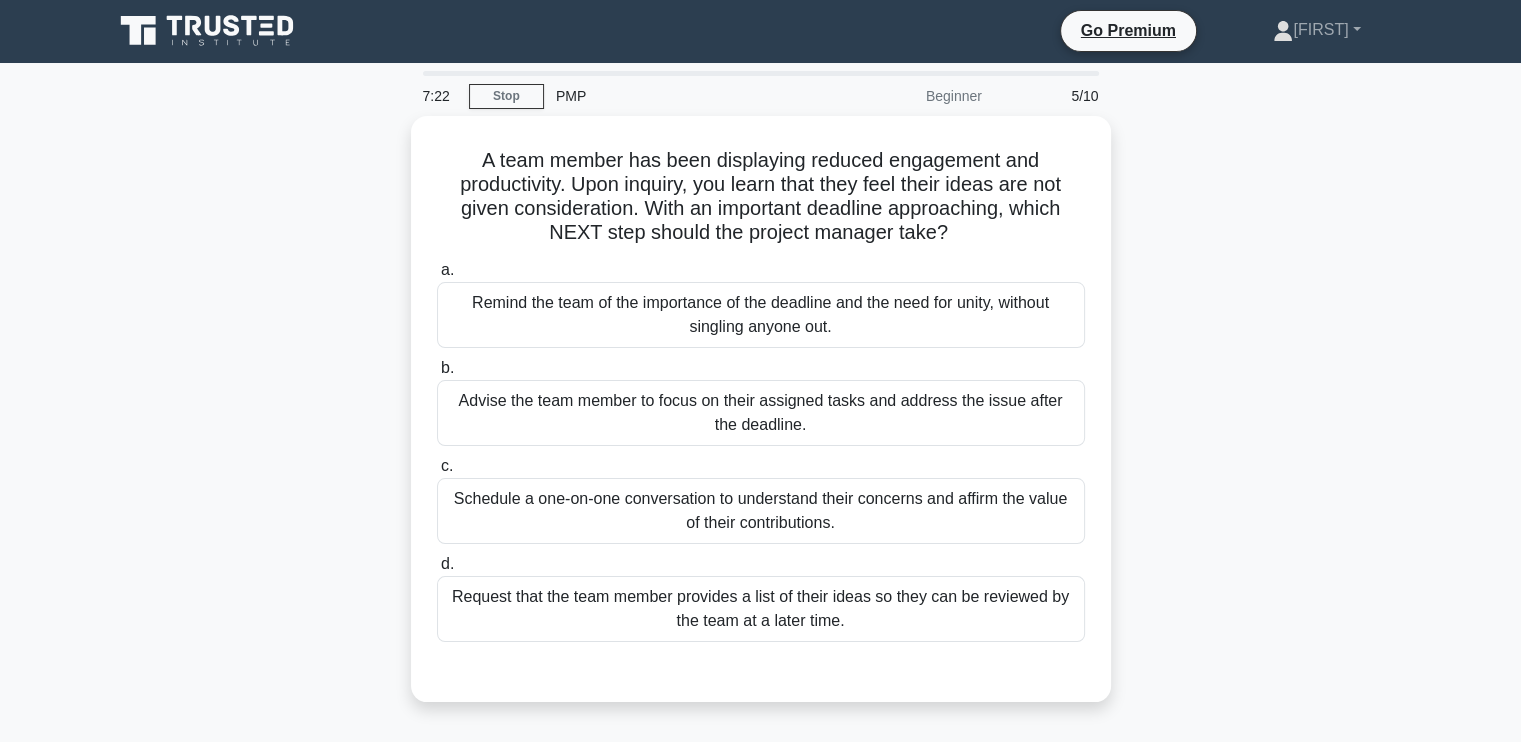 scroll, scrollTop: 0, scrollLeft: 0, axis: both 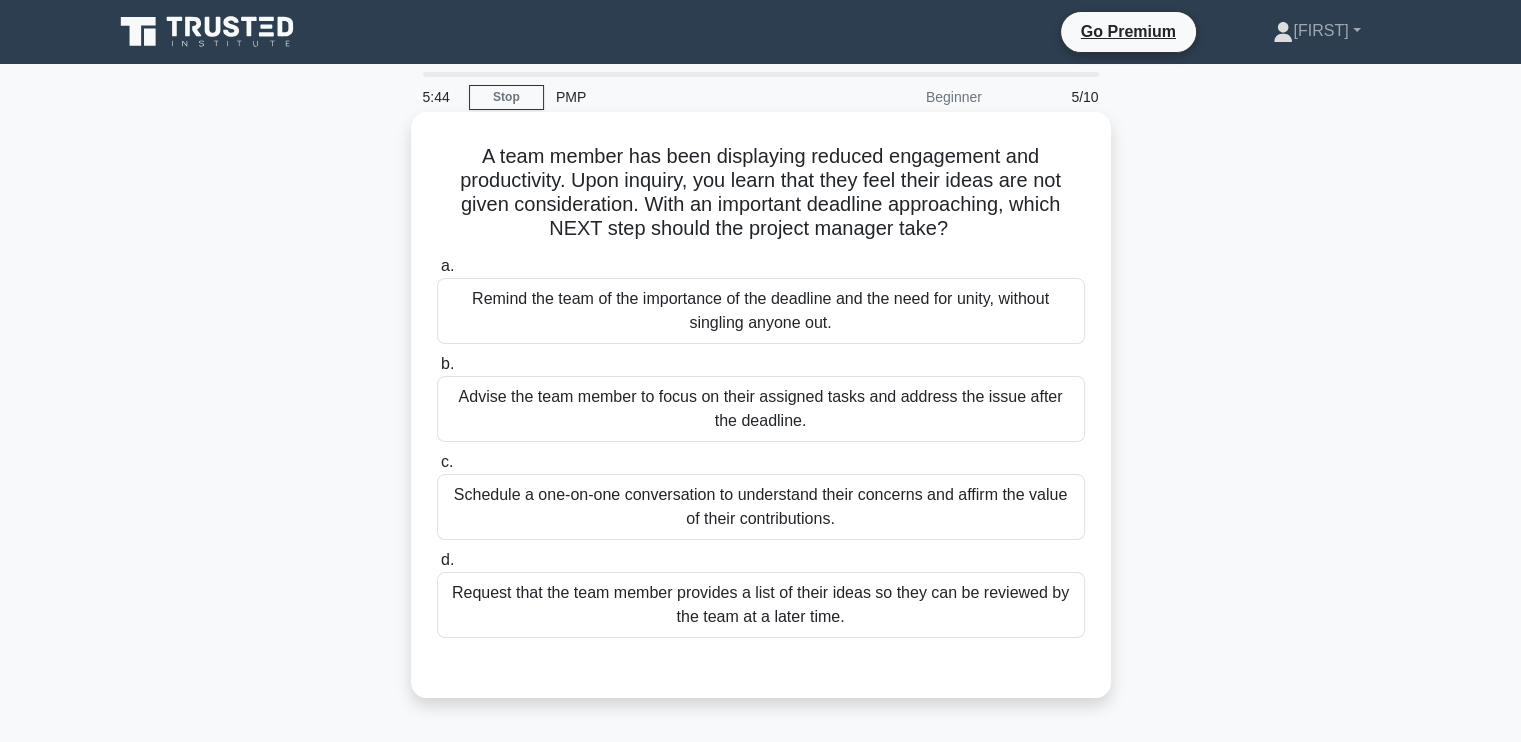 click on "Remind the team of the importance of the deadline and the need for unity, without singling anyone out." at bounding box center (761, 311) 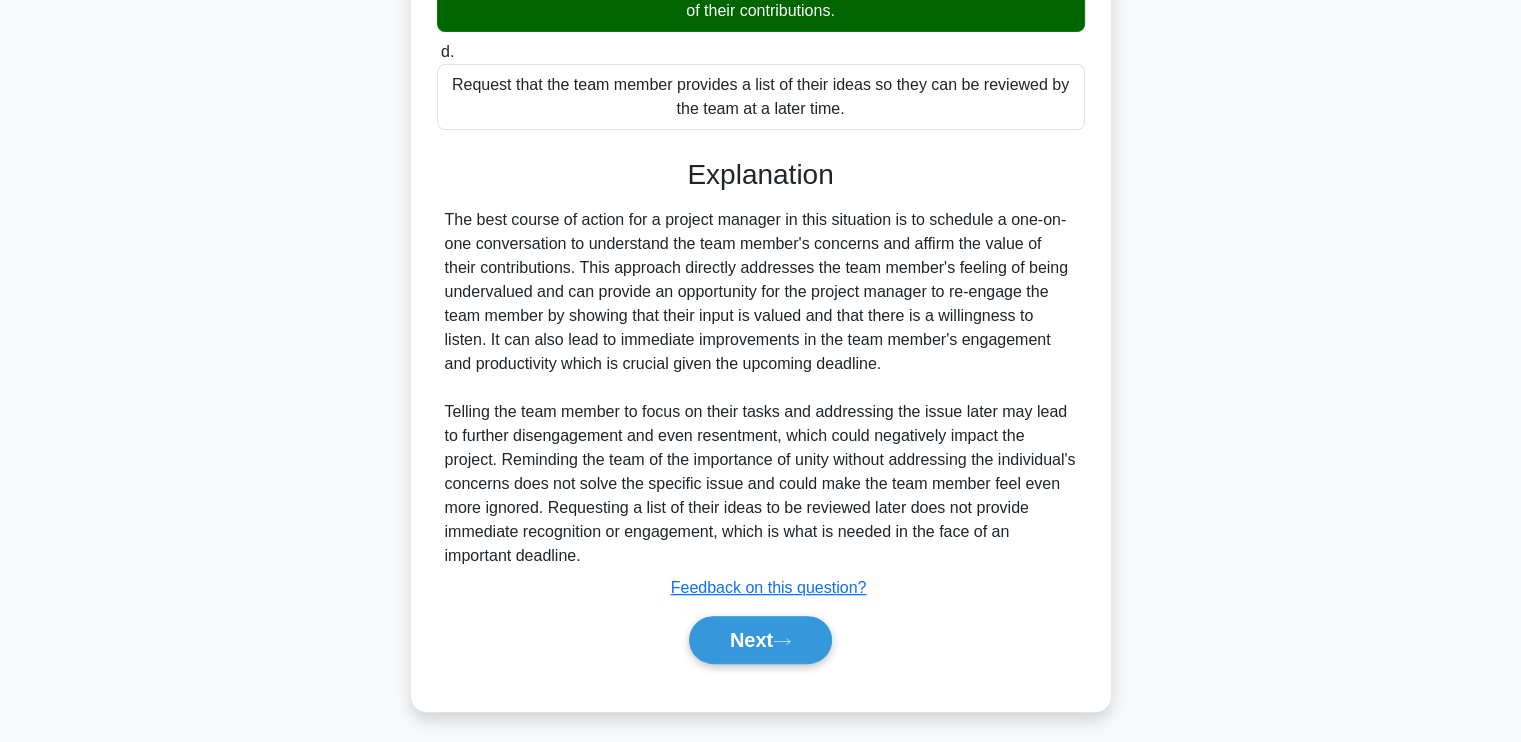 scroll, scrollTop: 516, scrollLeft: 0, axis: vertical 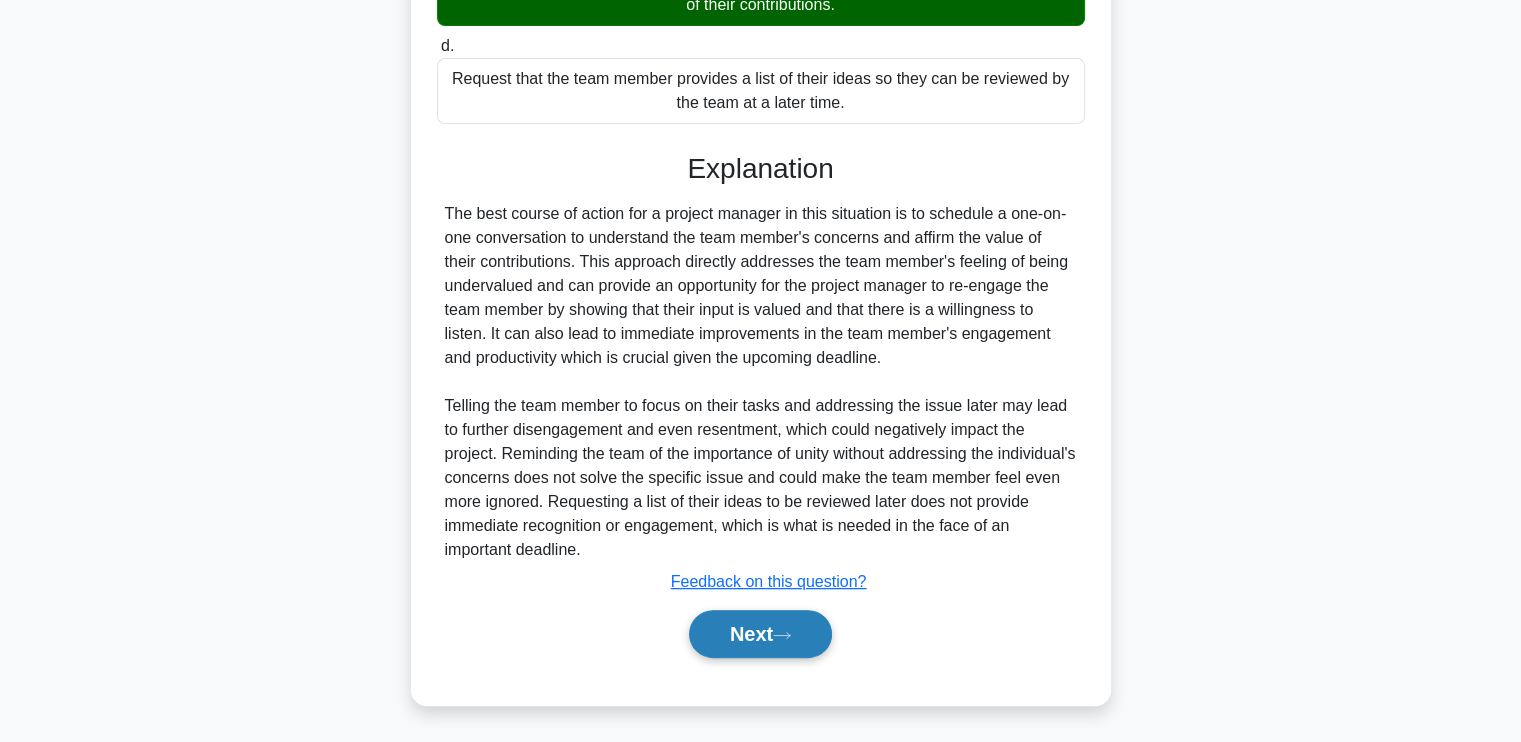 click on "Next" at bounding box center [760, 634] 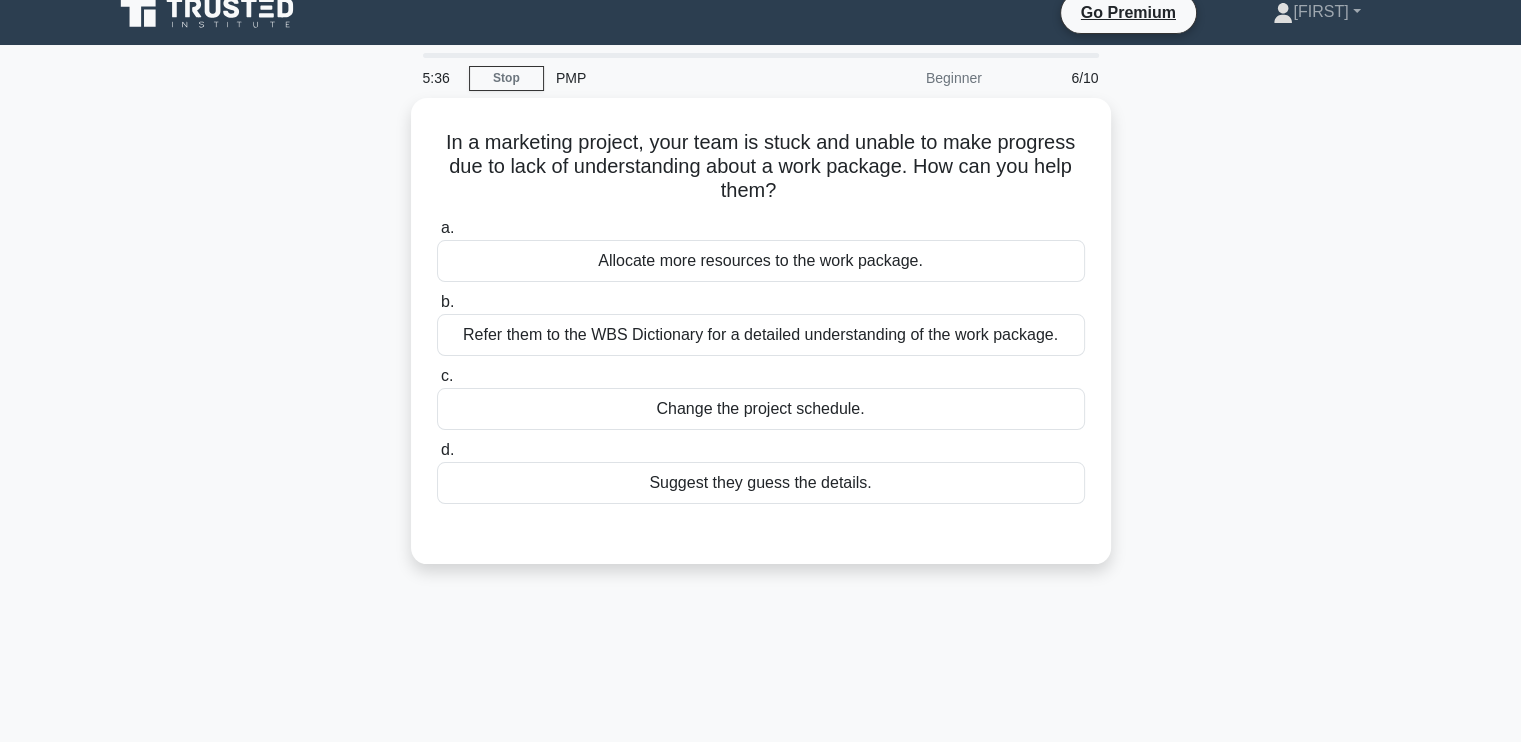 scroll, scrollTop: 0, scrollLeft: 0, axis: both 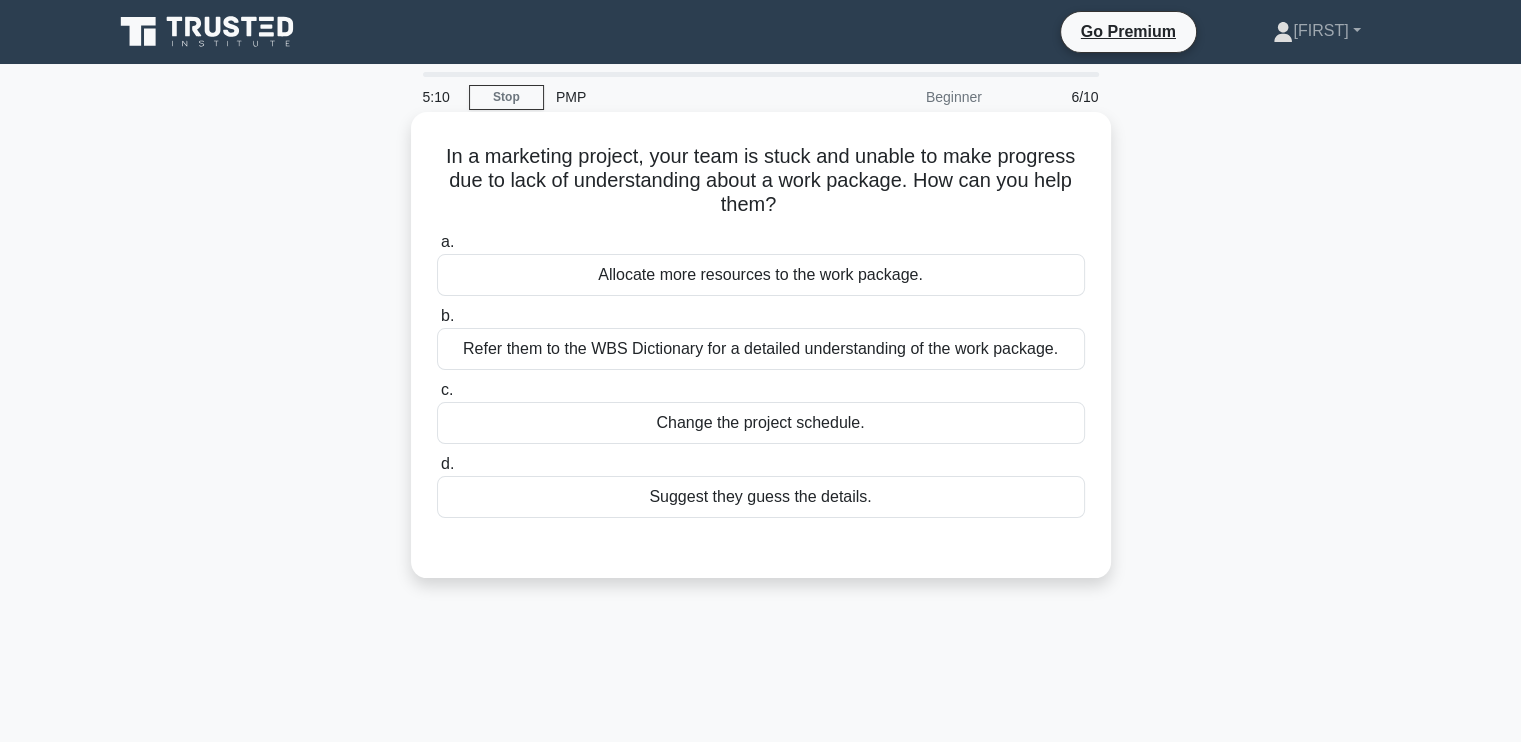 click on "Refer them to the WBS Dictionary for a detailed understanding of the work package." at bounding box center [761, 349] 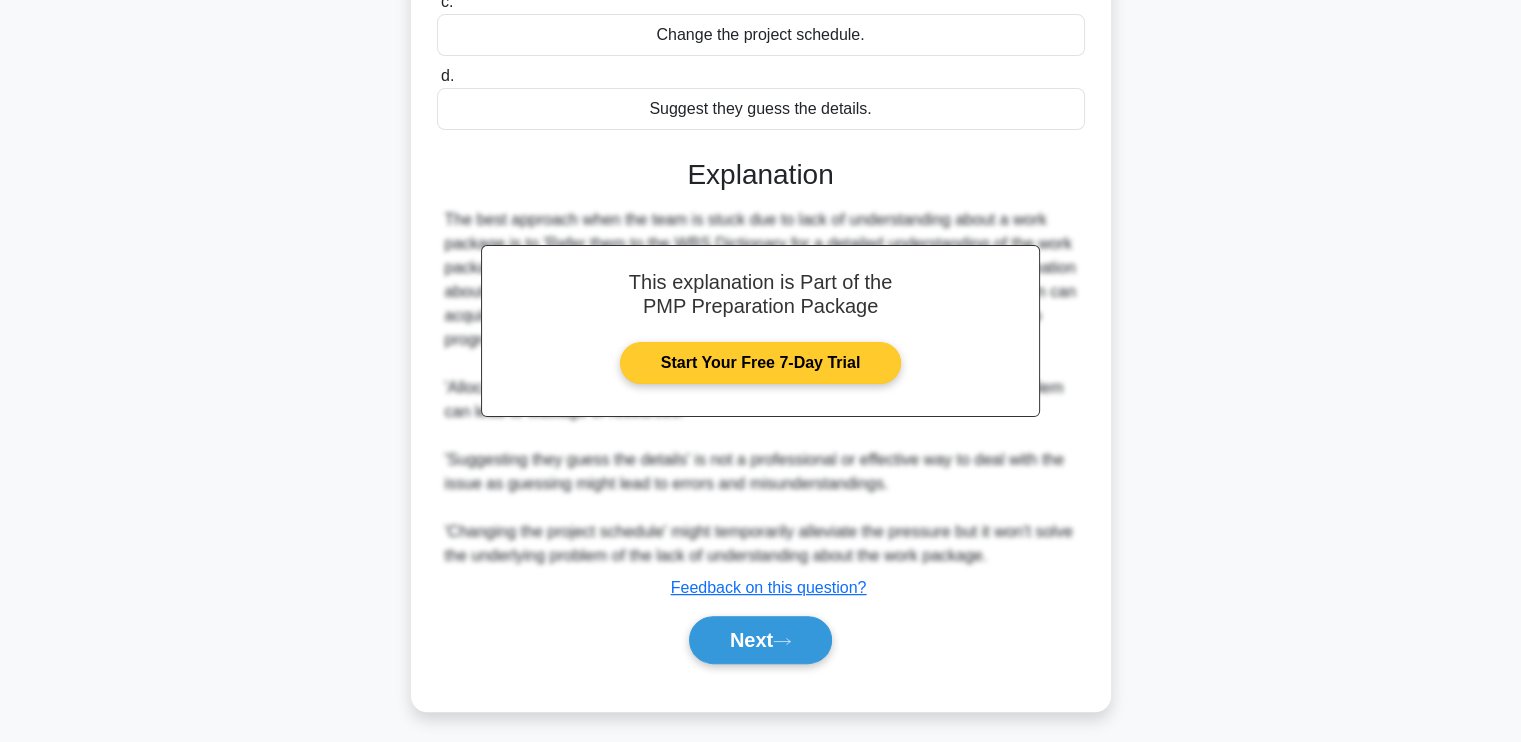 scroll, scrollTop: 394, scrollLeft: 0, axis: vertical 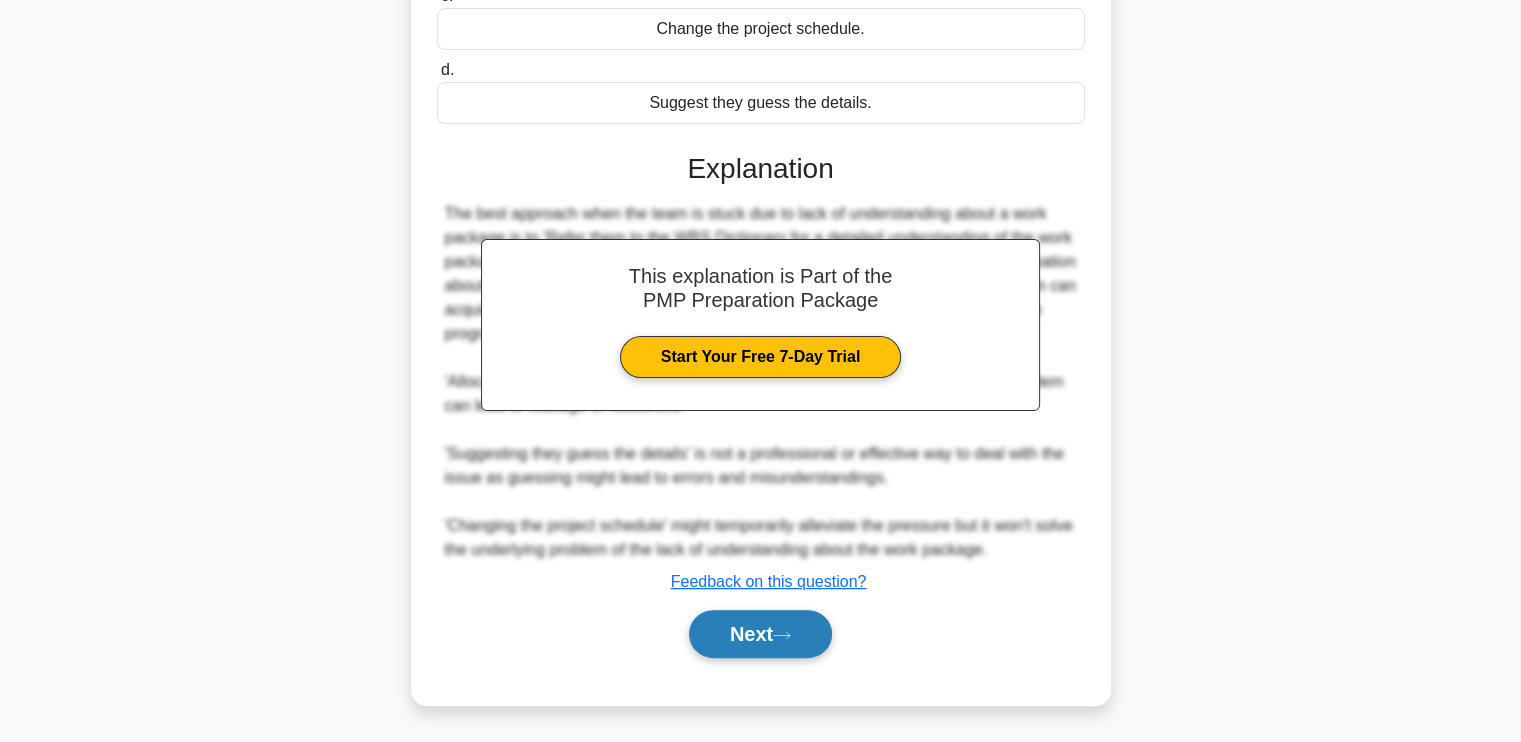 click on "Next" at bounding box center [760, 634] 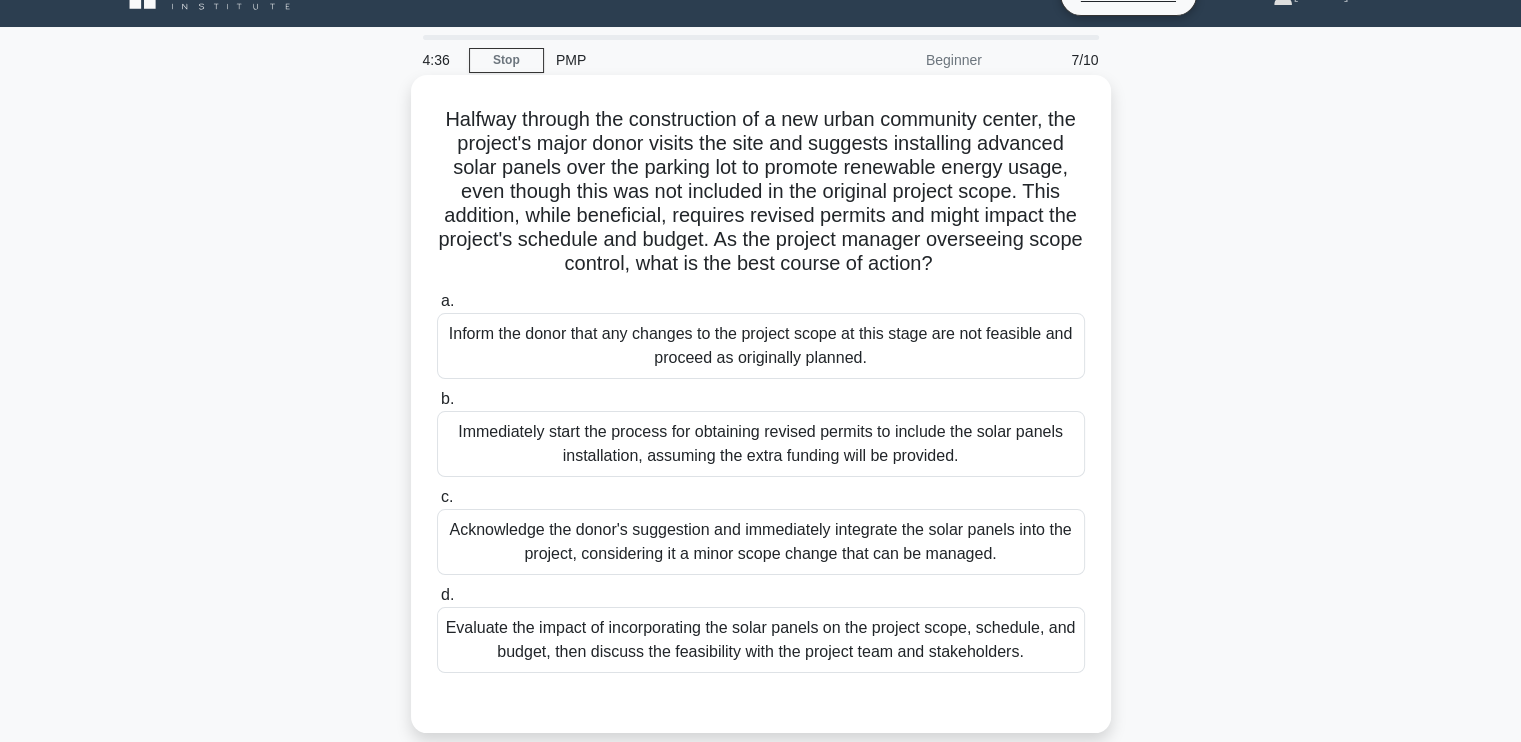 scroll, scrollTop: 100, scrollLeft: 0, axis: vertical 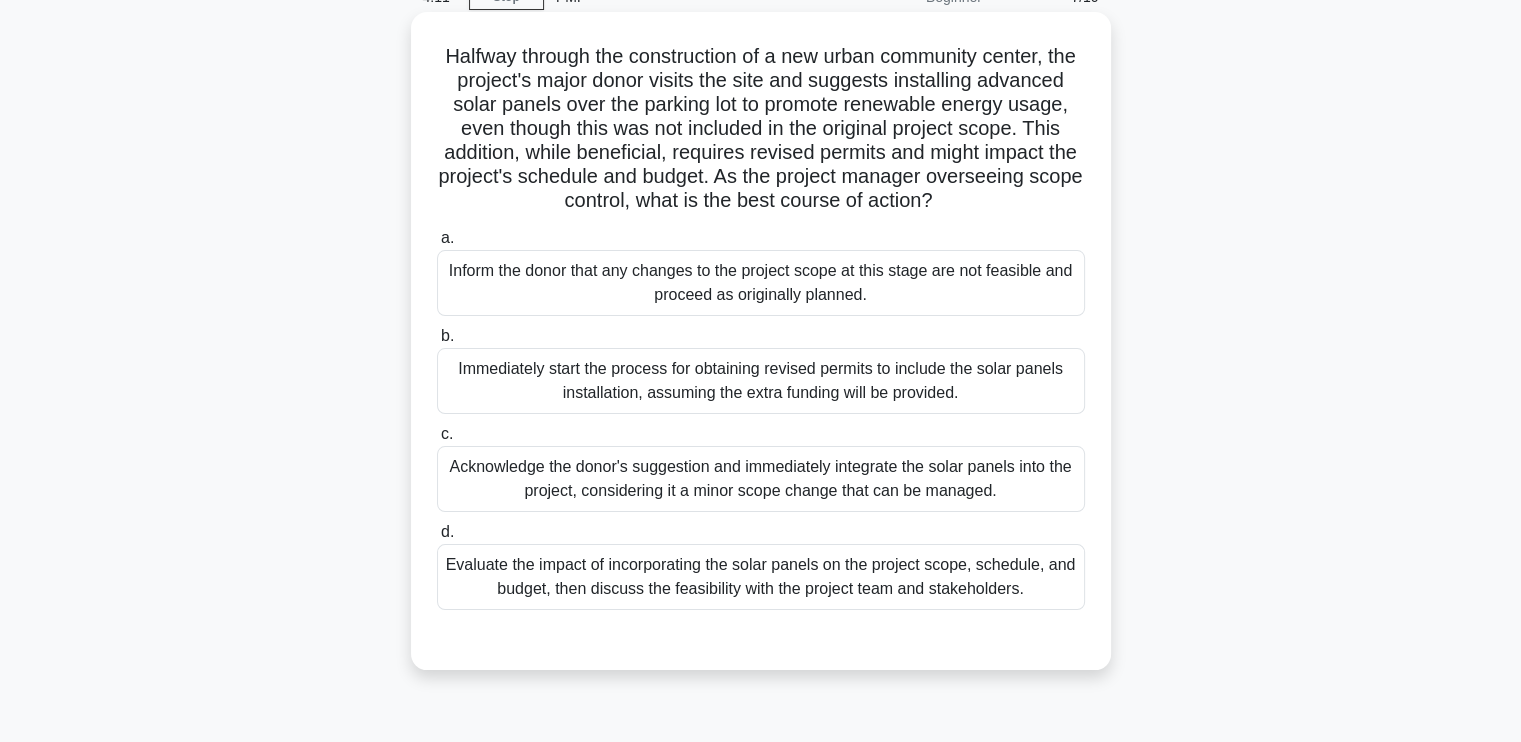 click on "Evaluate the impact of incorporating the solar panels on the project scope, schedule, and budget, then discuss the feasibility with the project team and stakeholders." at bounding box center [761, 577] 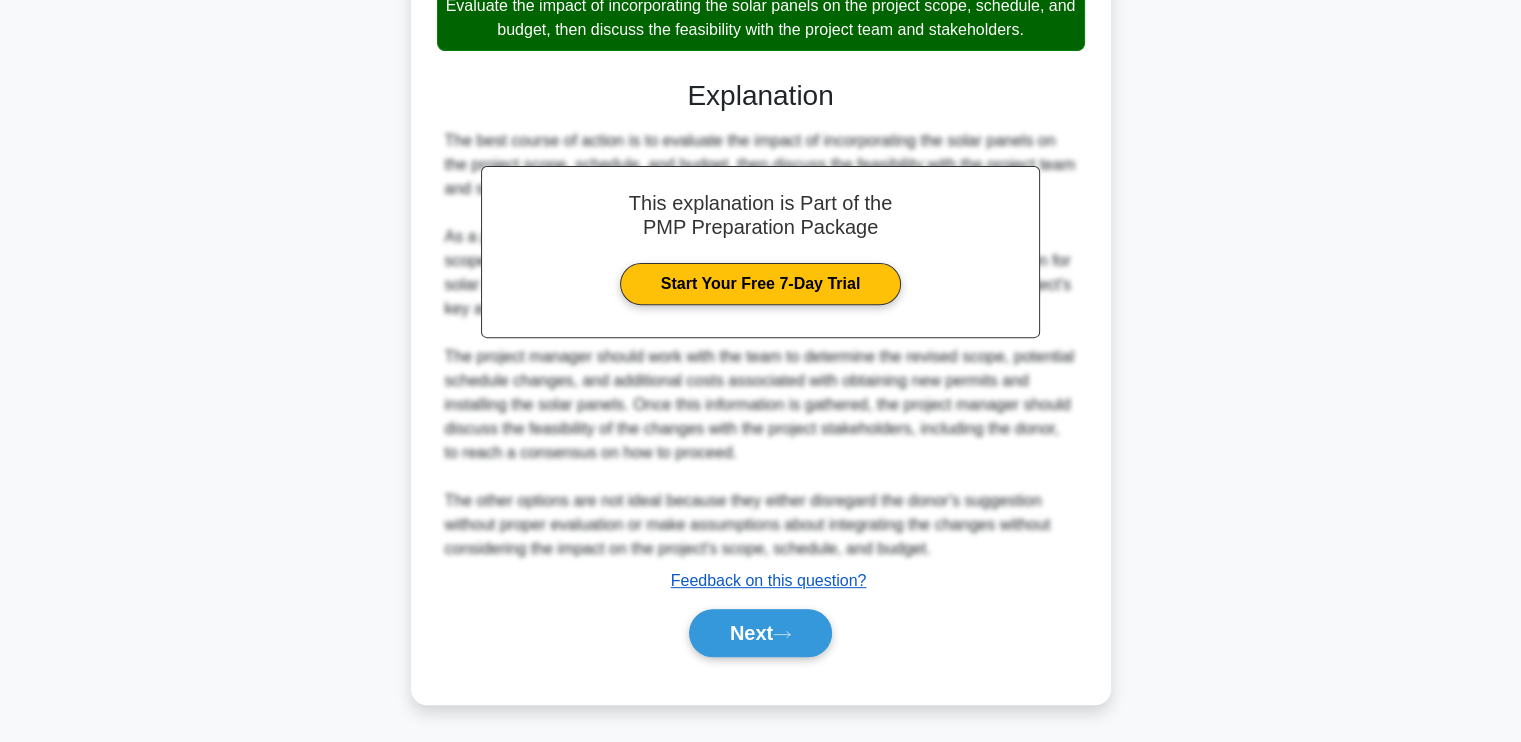 scroll, scrollTop: 682, scrollLeft: 0, axis: vertical 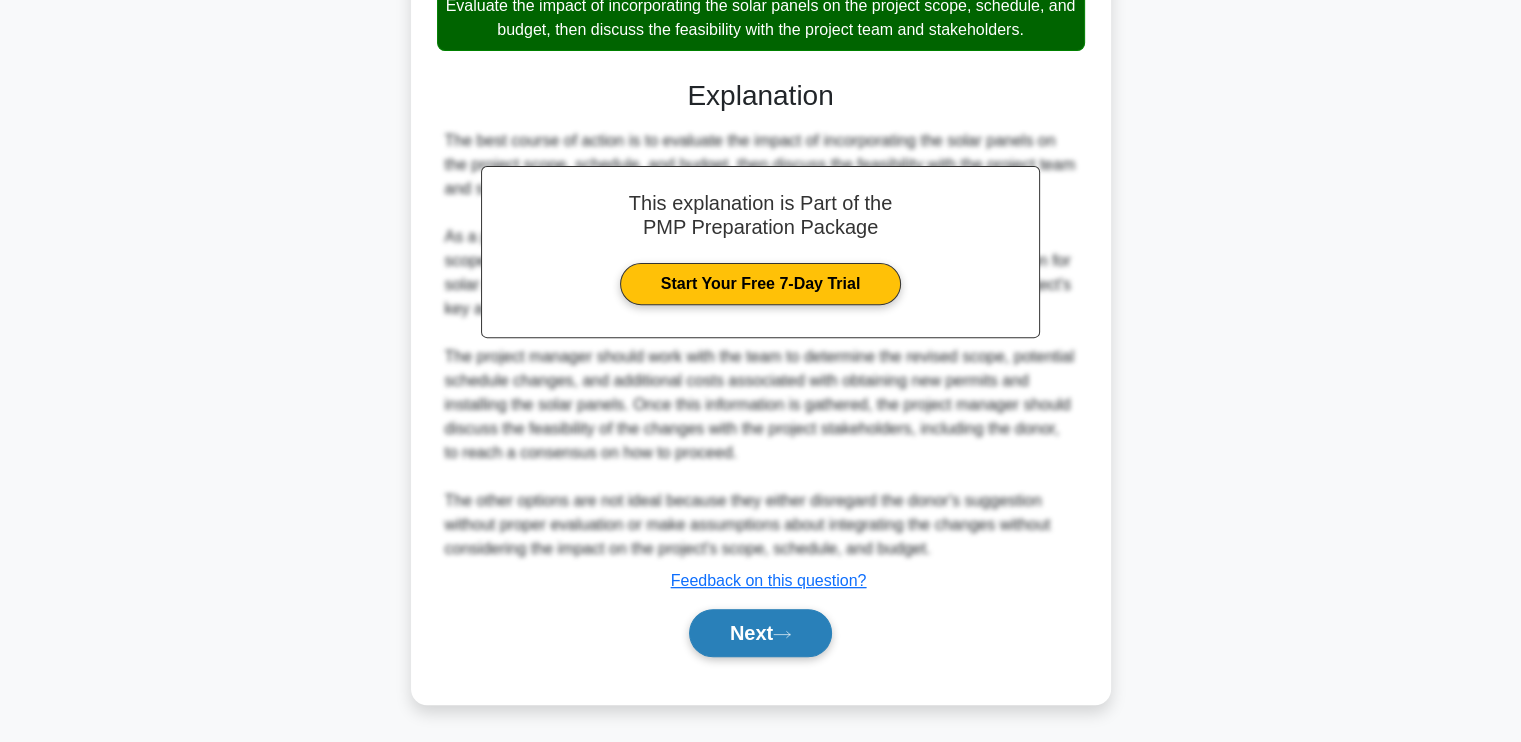 click on "Next" at bounding box center (760, 633) 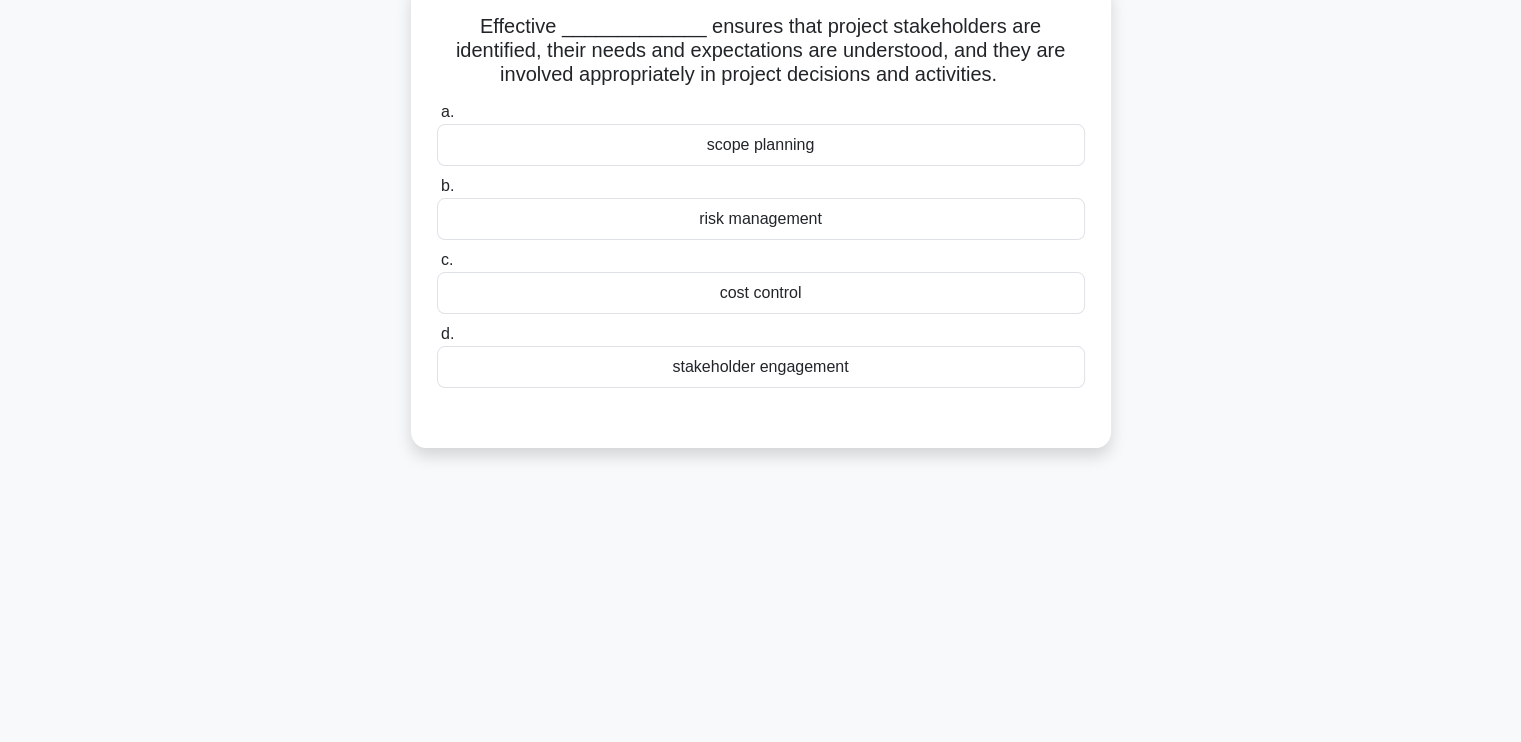 scroll, scrollTop: 0, scrollLeft: 0, axis: both 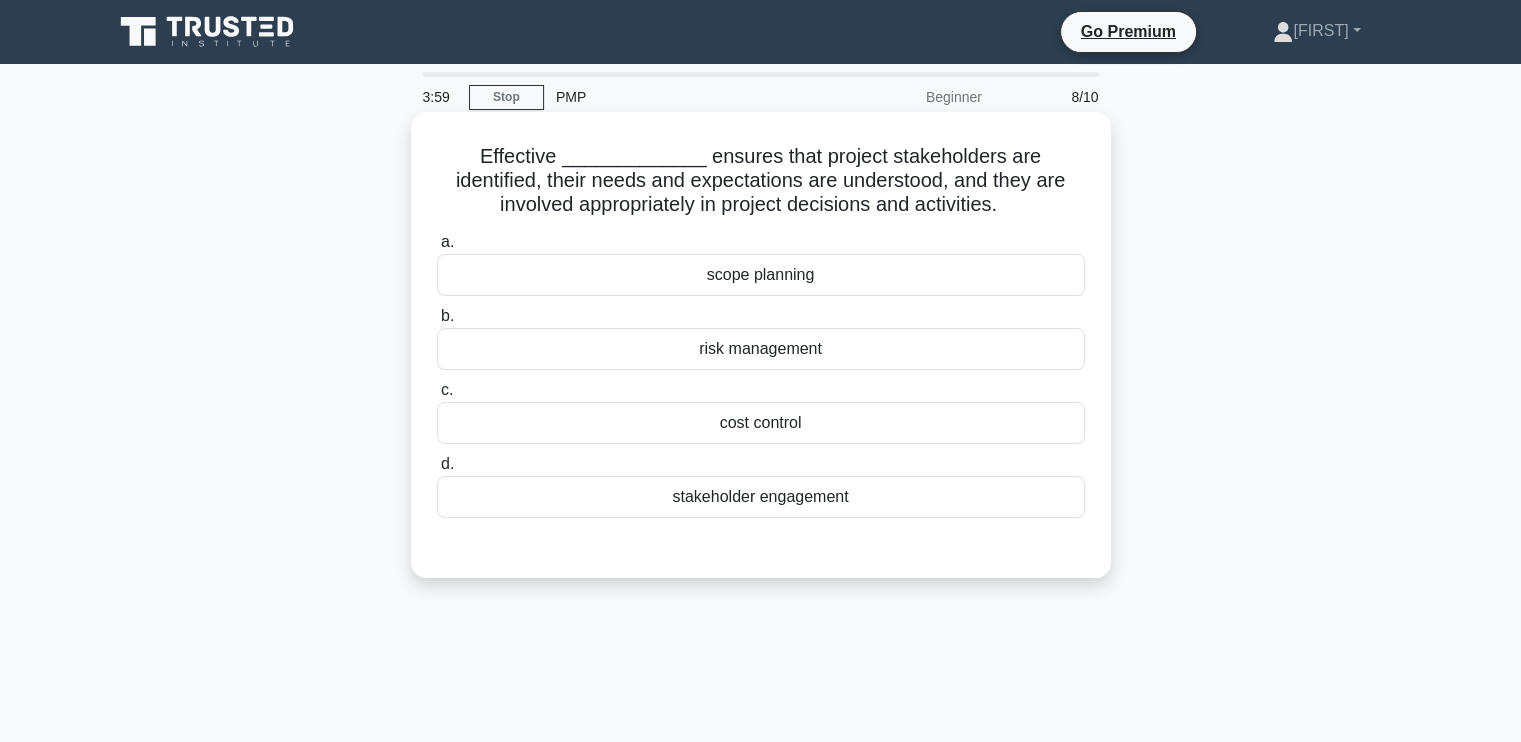 click on "stakeholder engagement" at bounding box center (761, 497) 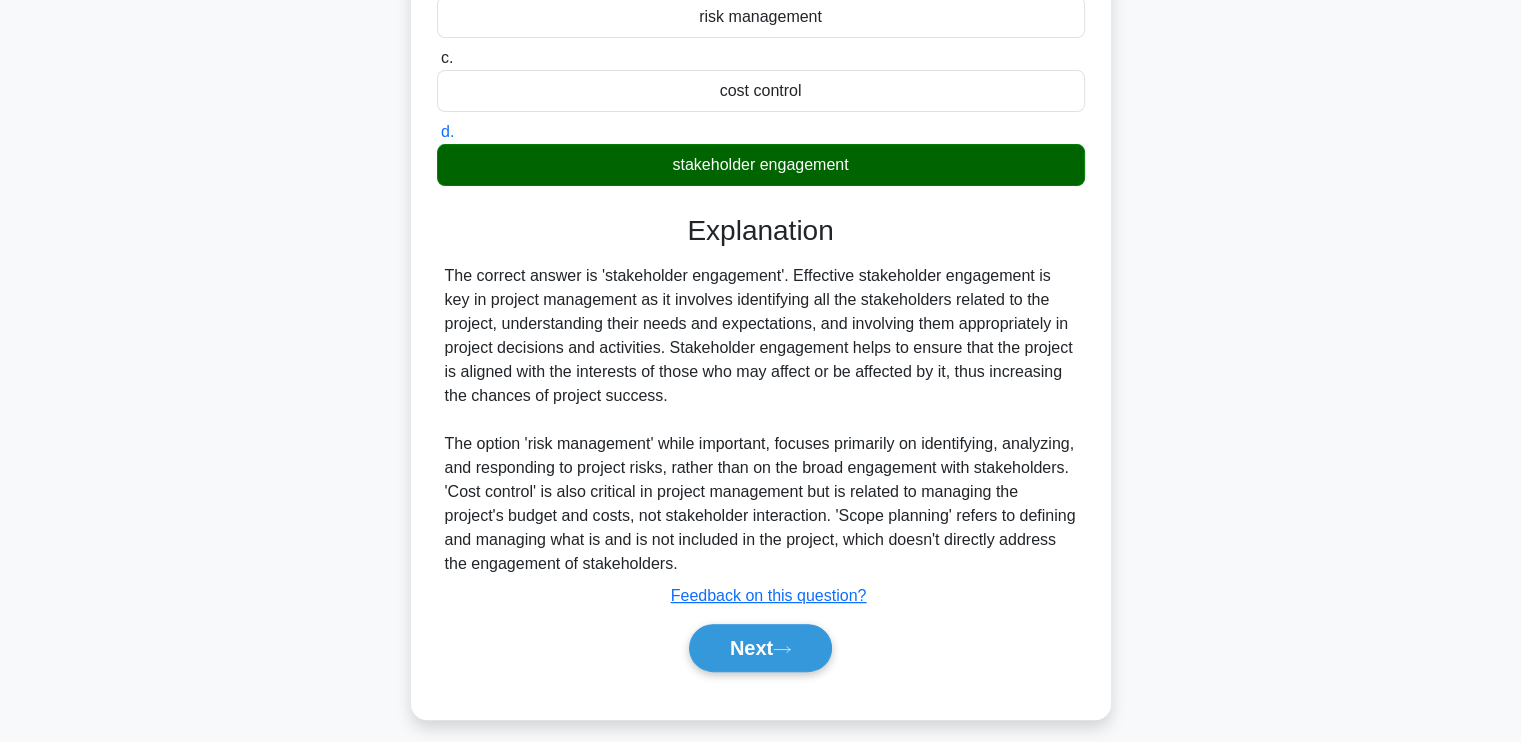 scroll, scrollTop: 346, scrollLeft: 0, axis: vertical 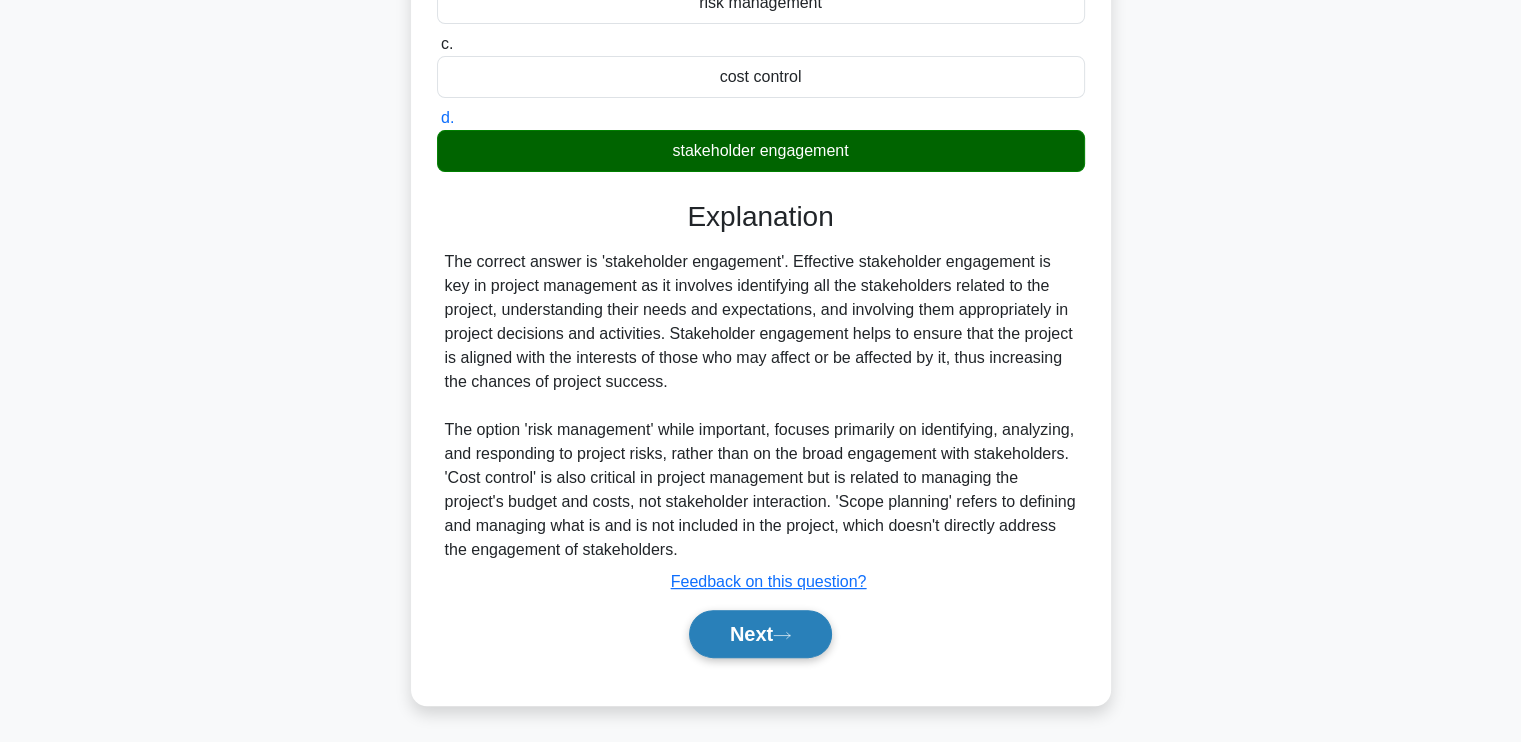 click on "Next" at bounding box center (760, 634) 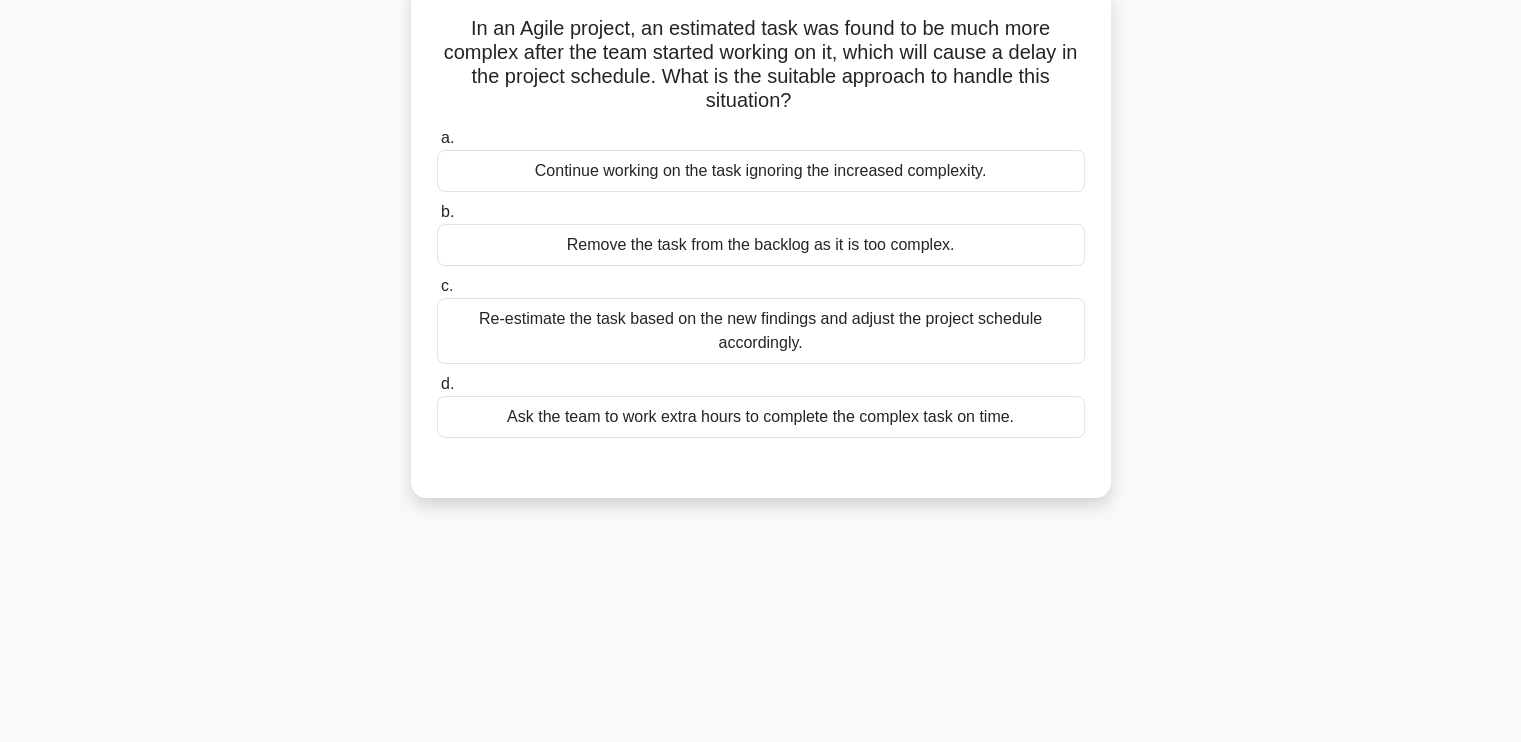 scroll, scrollTop: 0, scrollLeft: 0, axis: both 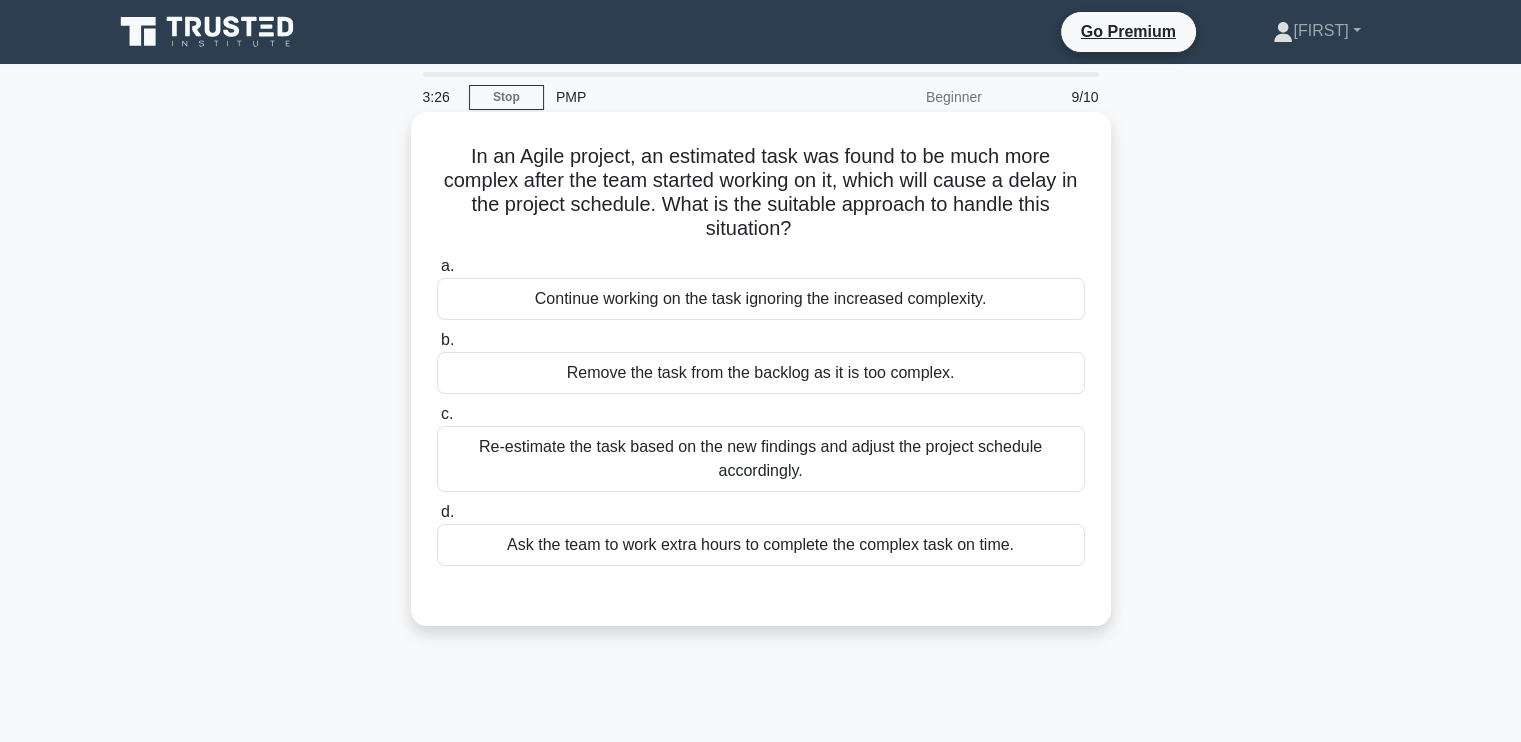 click on "Re-estimate the task based on the new findings and adjust the project schedule accordingly." at bounding box center [761, 459] 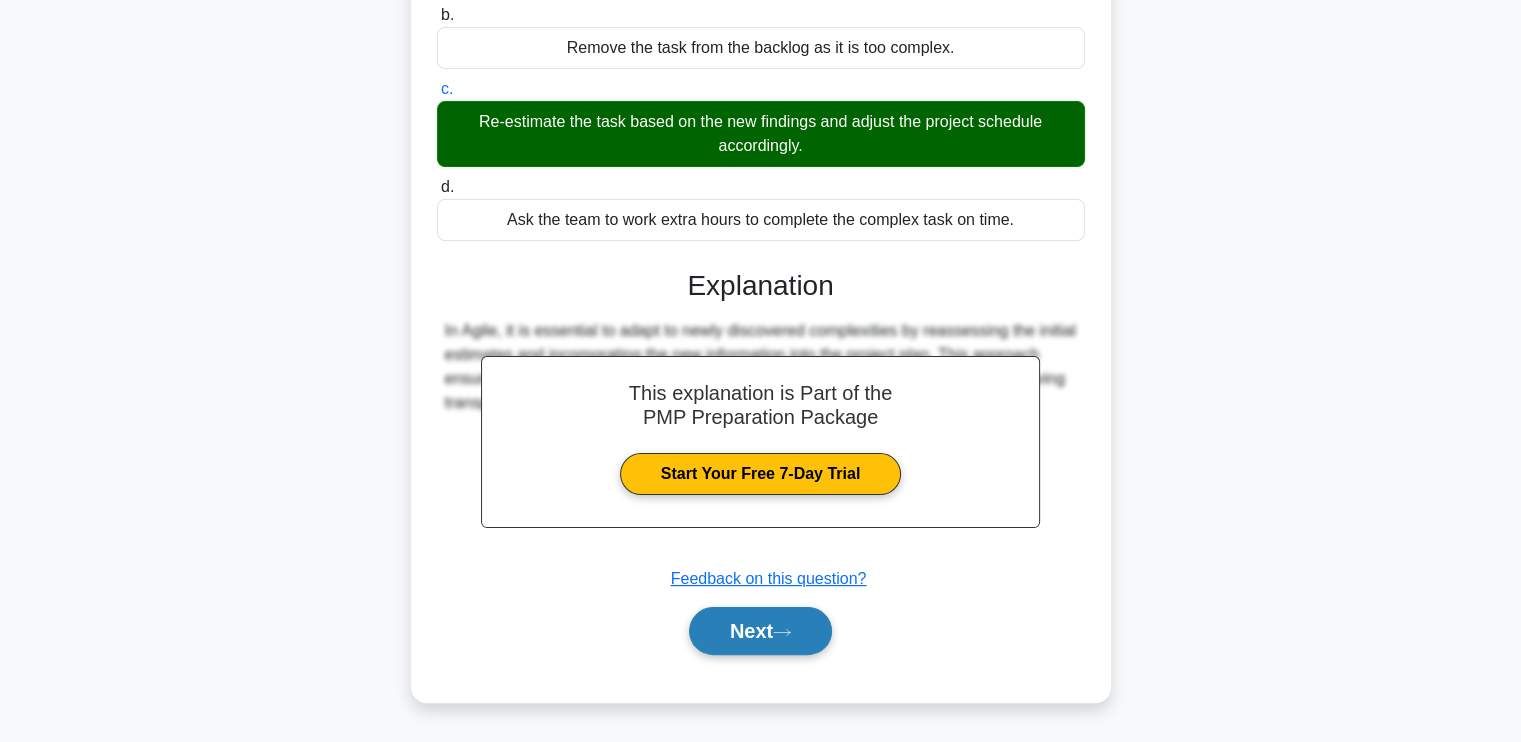 scroll, scrollTop: 339, scrollLeft: 0, axis: vertical 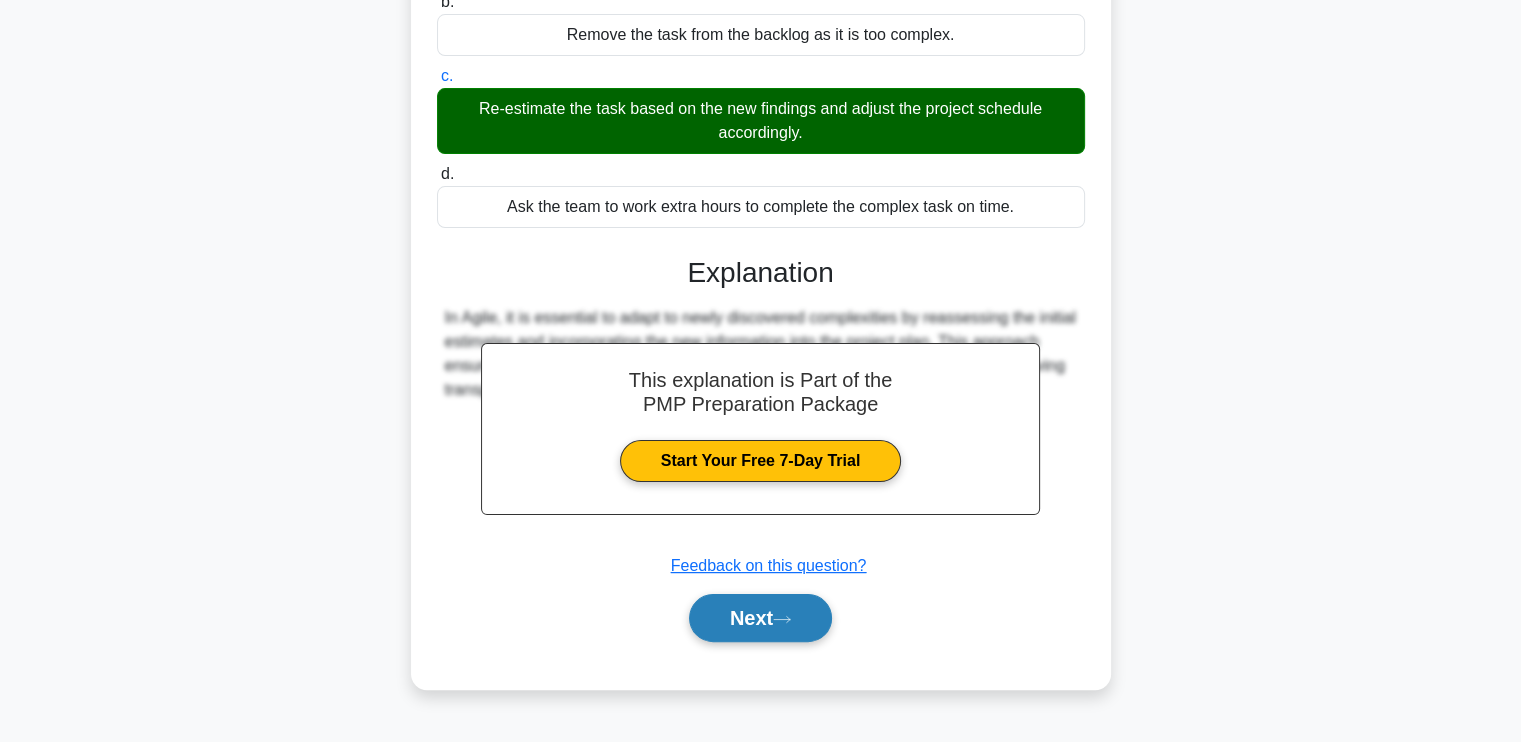 click on "Next" at bounding box center (760, 618) 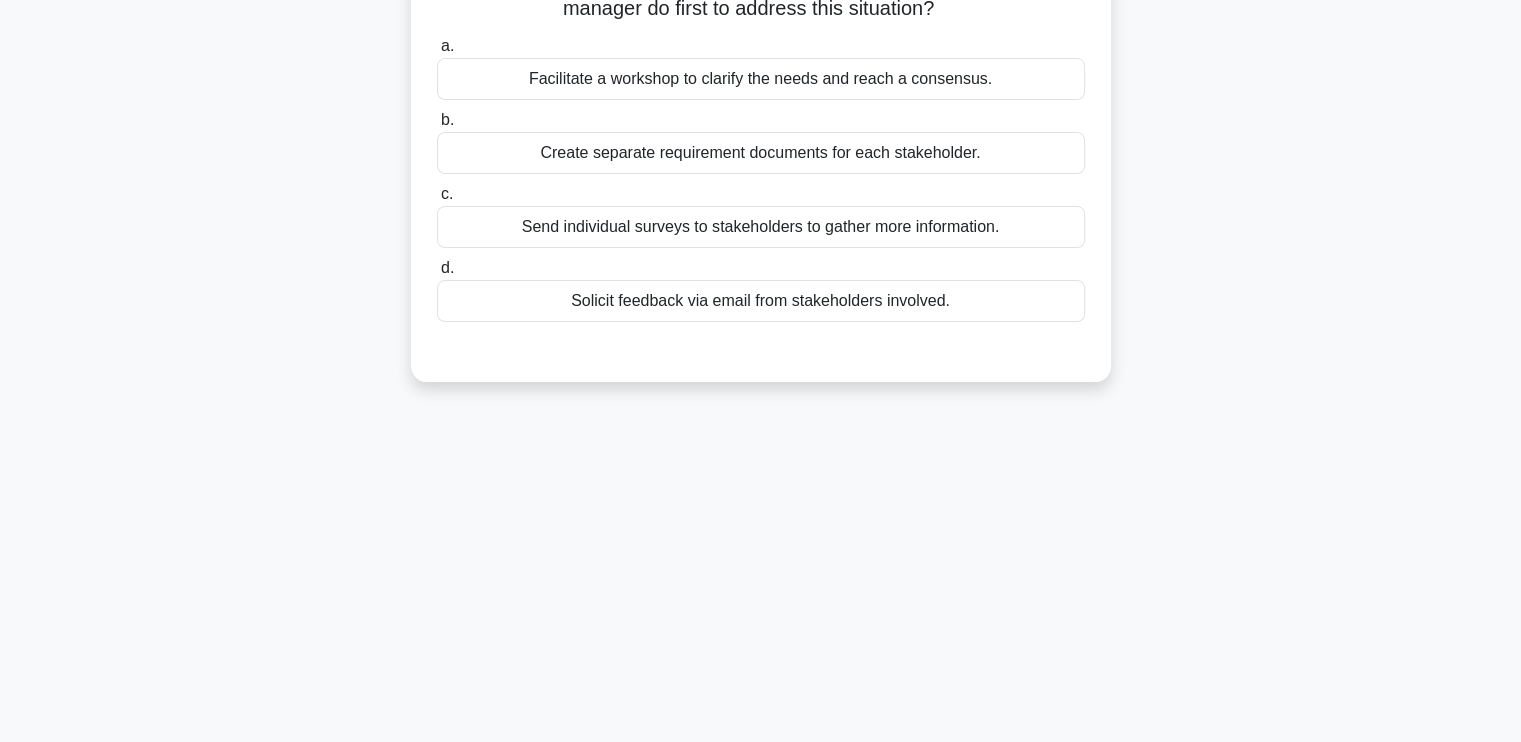 scroll, scrollTop: 0, scrollLeft: 0, axis: both 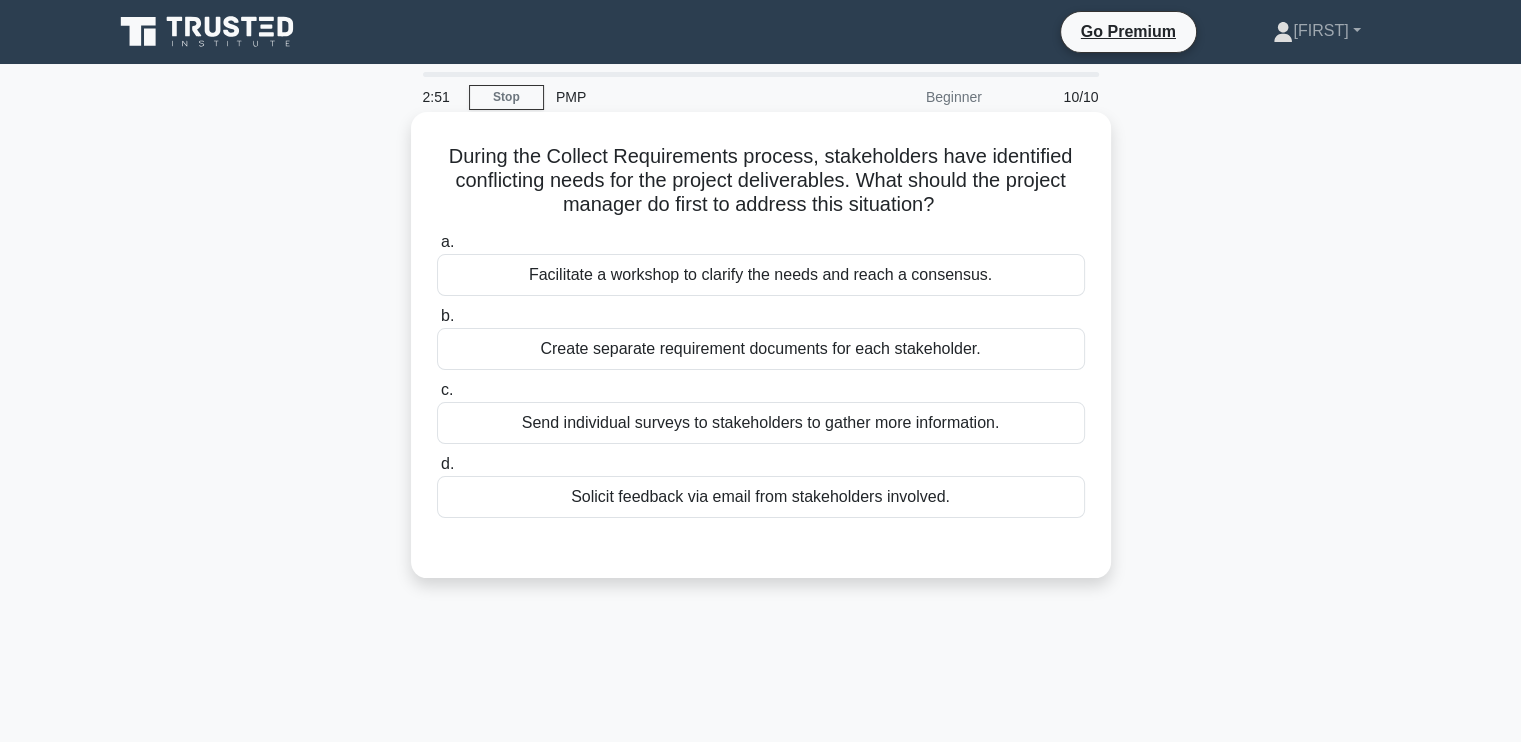 click on "Facilitate a workshop to clarify the needs and reach a consensus." at bounding box center (761, 275) 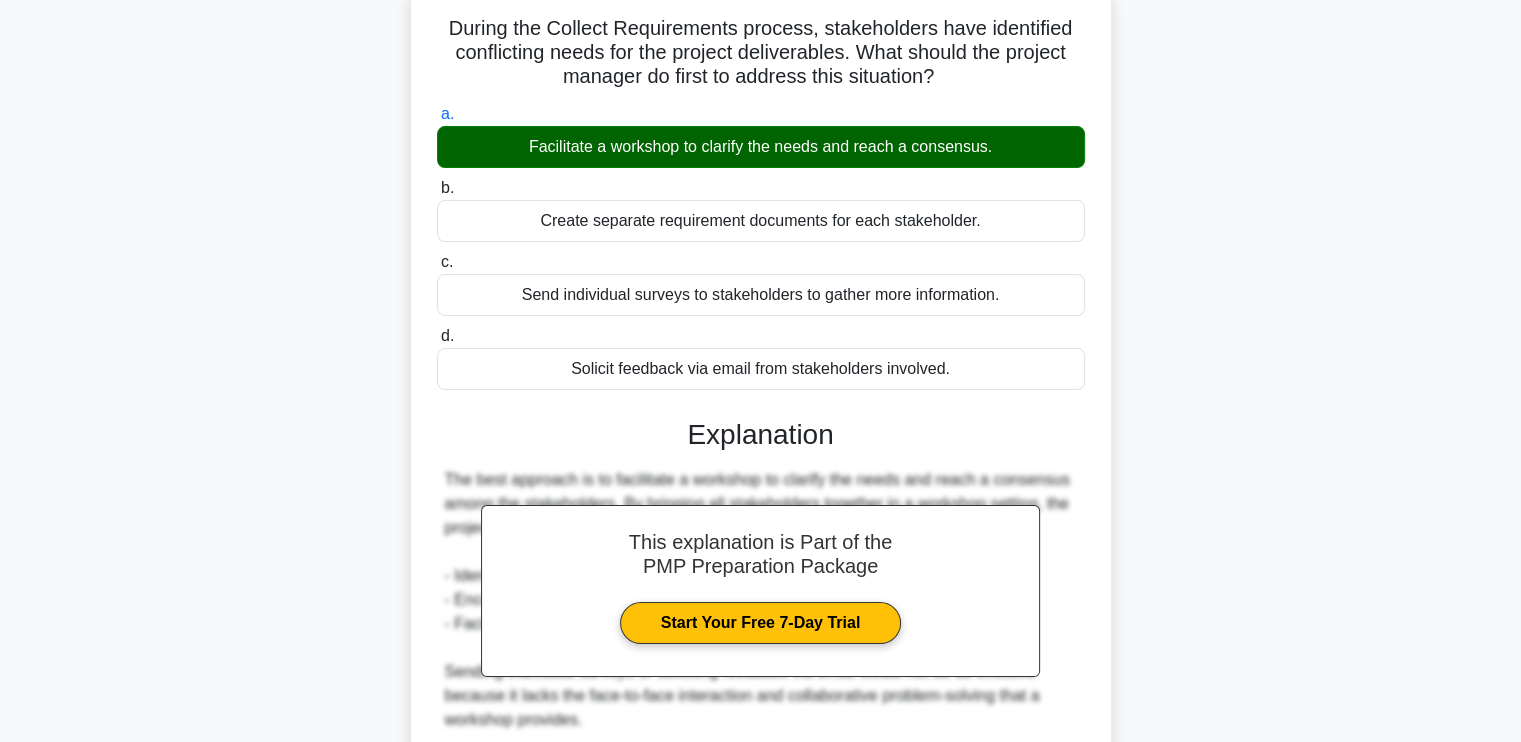 scroll, scrollTop: 370, scrollLeft: 0, axis: vertical 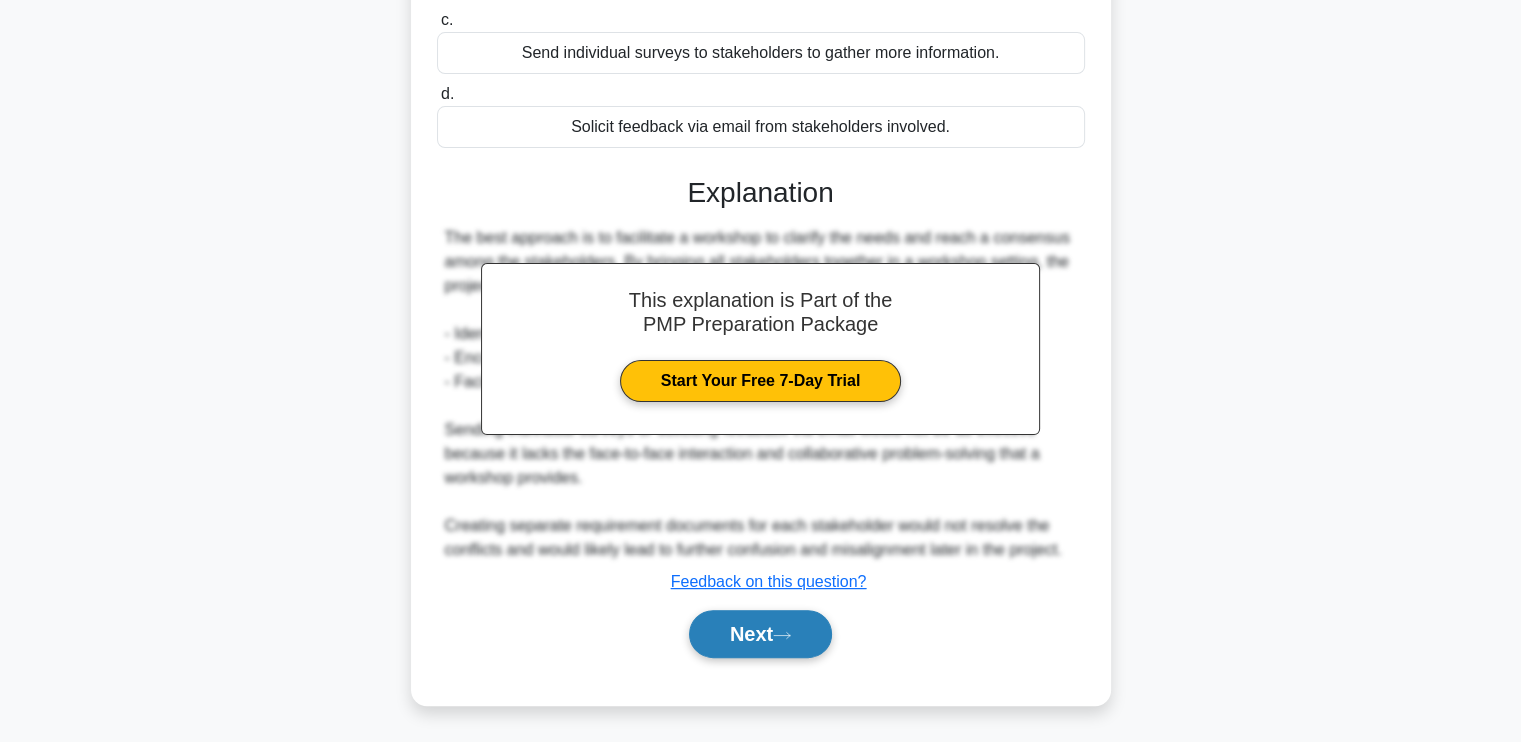 click on "Next" at bounding box center [760, 634] 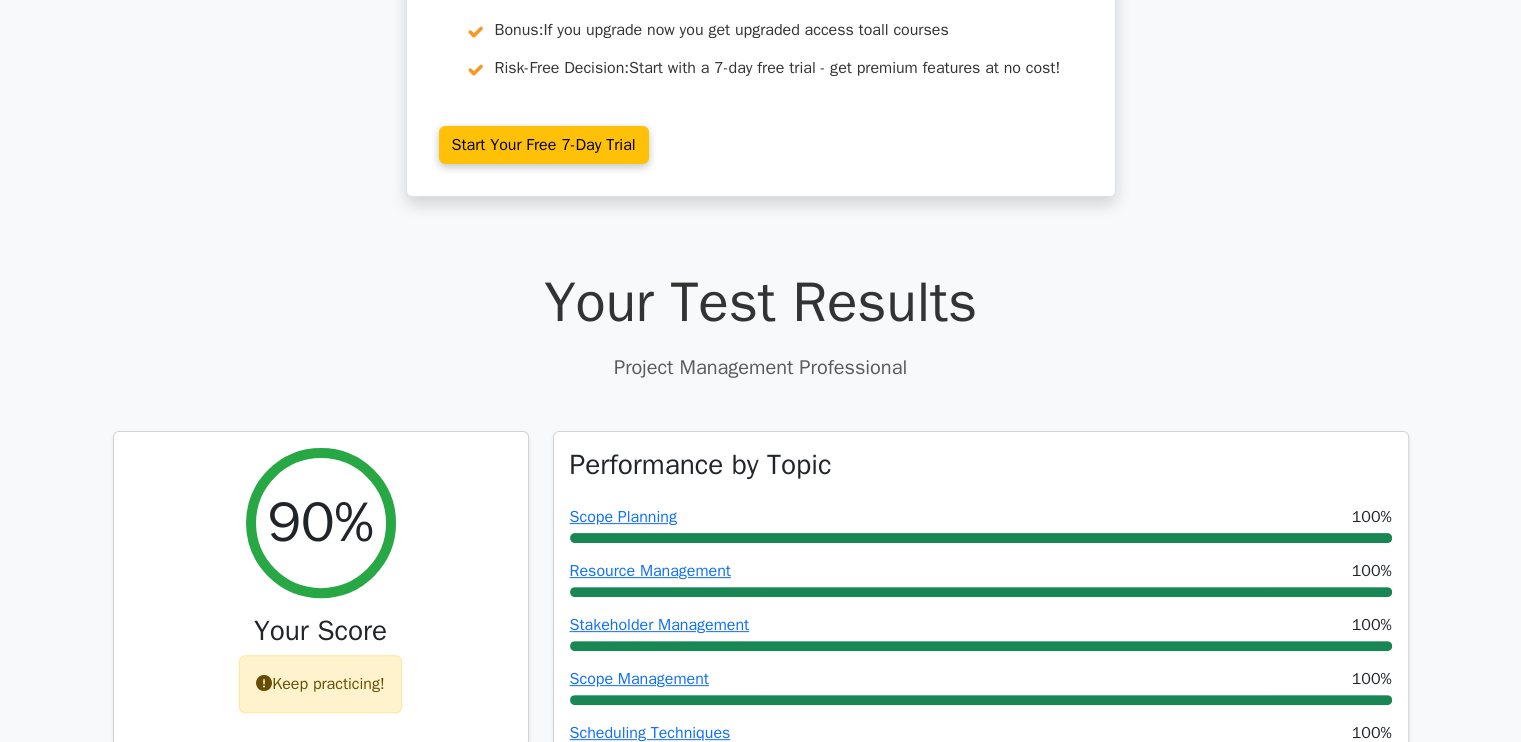 scroll, scrollTop: 0, scrollLeft: 0, axis: both 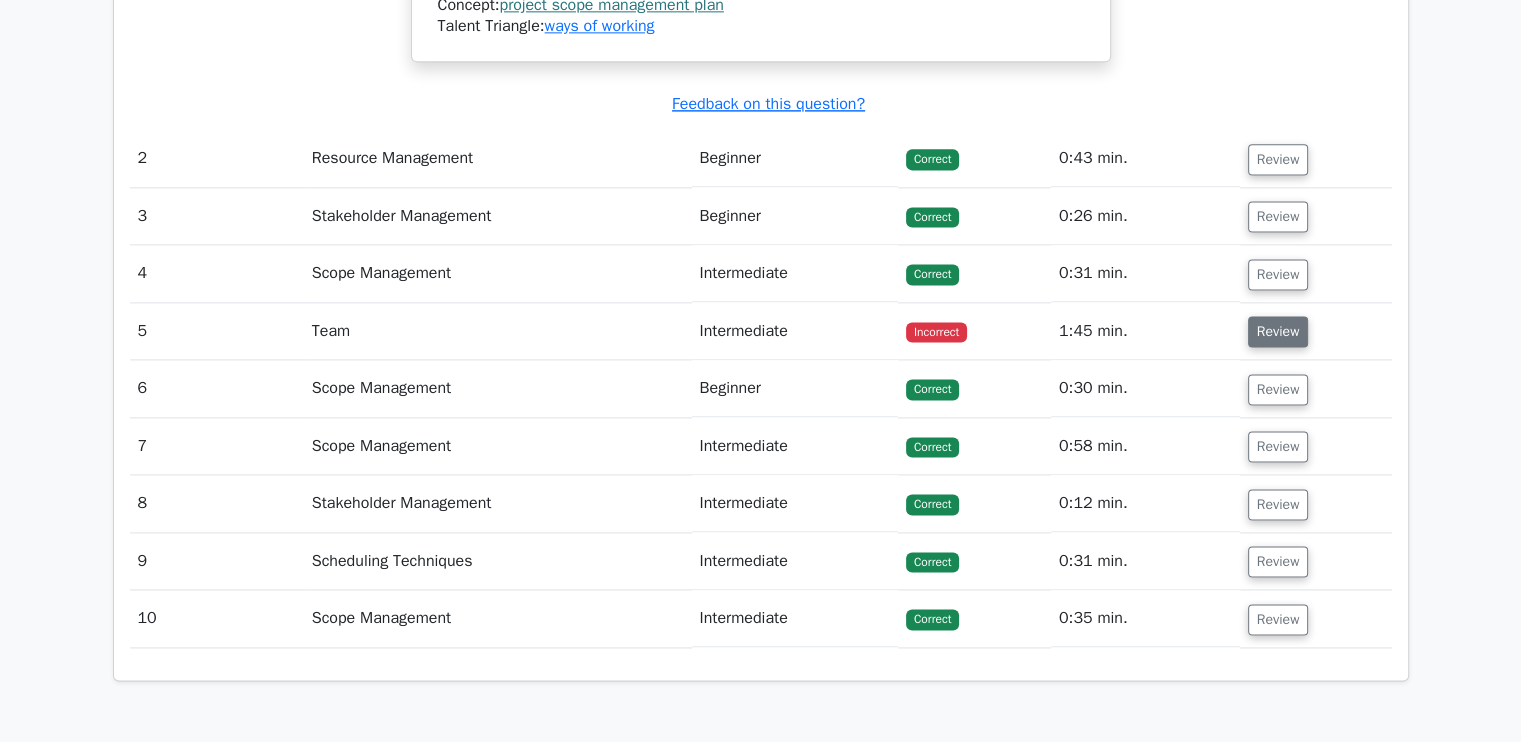 click on "Review" at bounding box center (1278, 331) 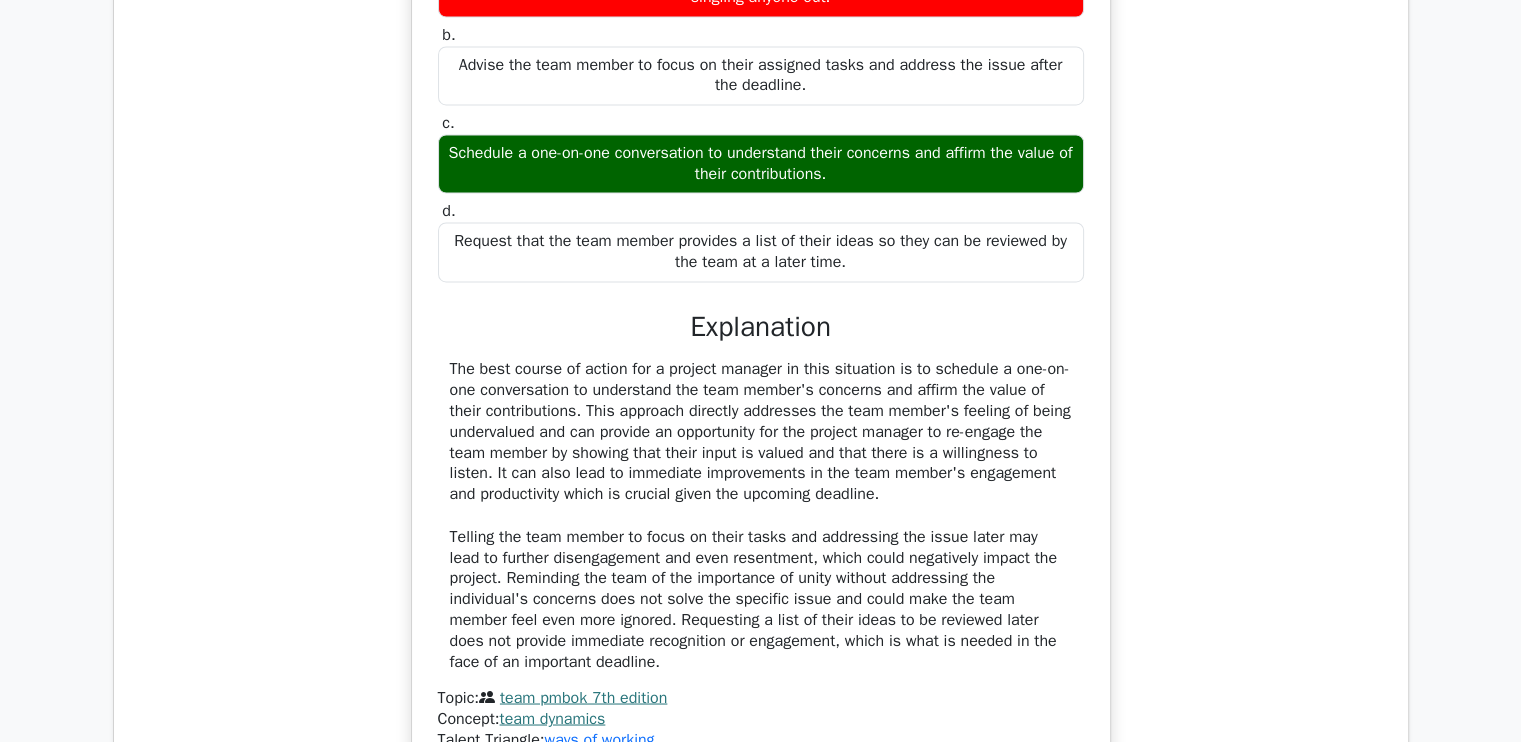 scroll, scrollTop: 3300, scrollLeft: 0, axis: vertical 